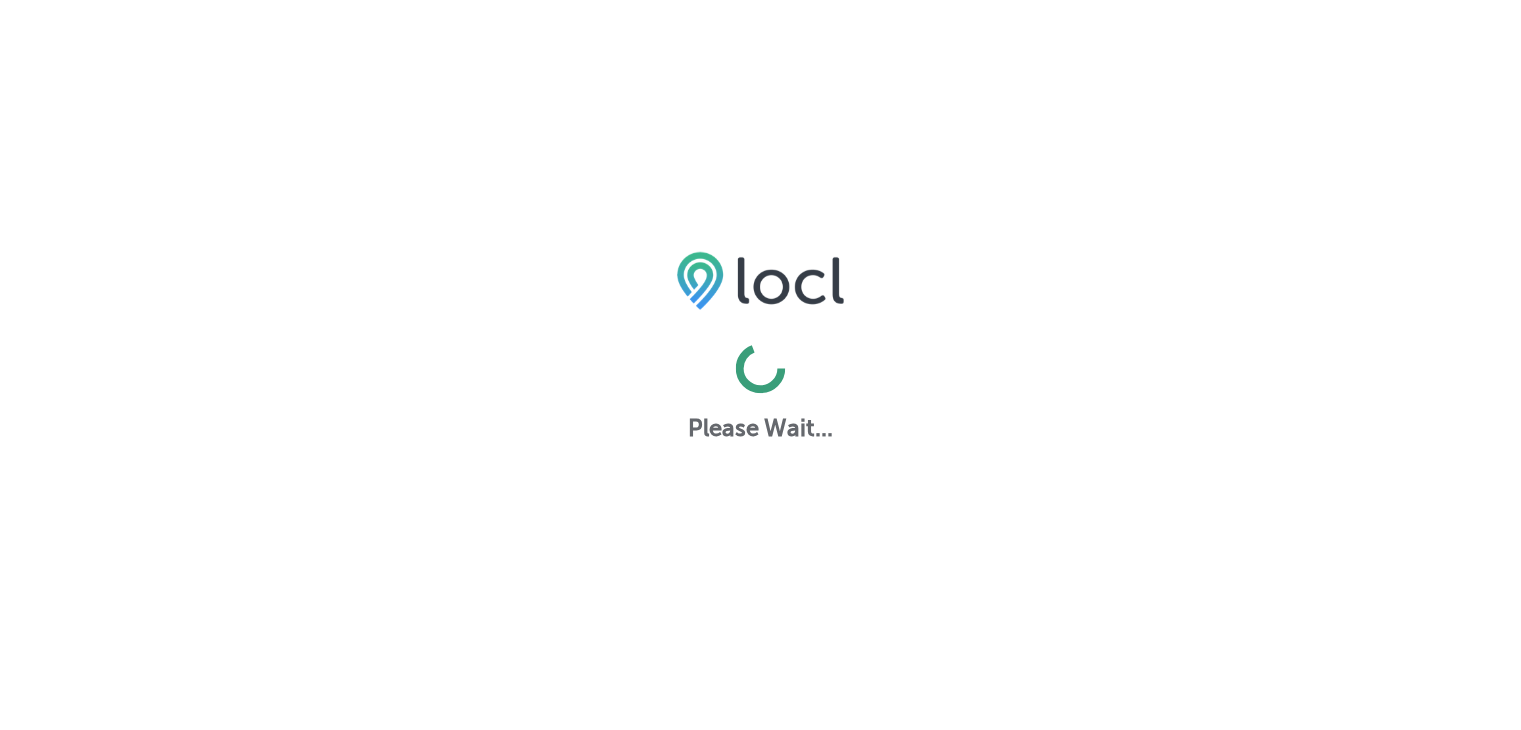 scroll, scrollTop: 0, scrollLeft: 0, axis: both 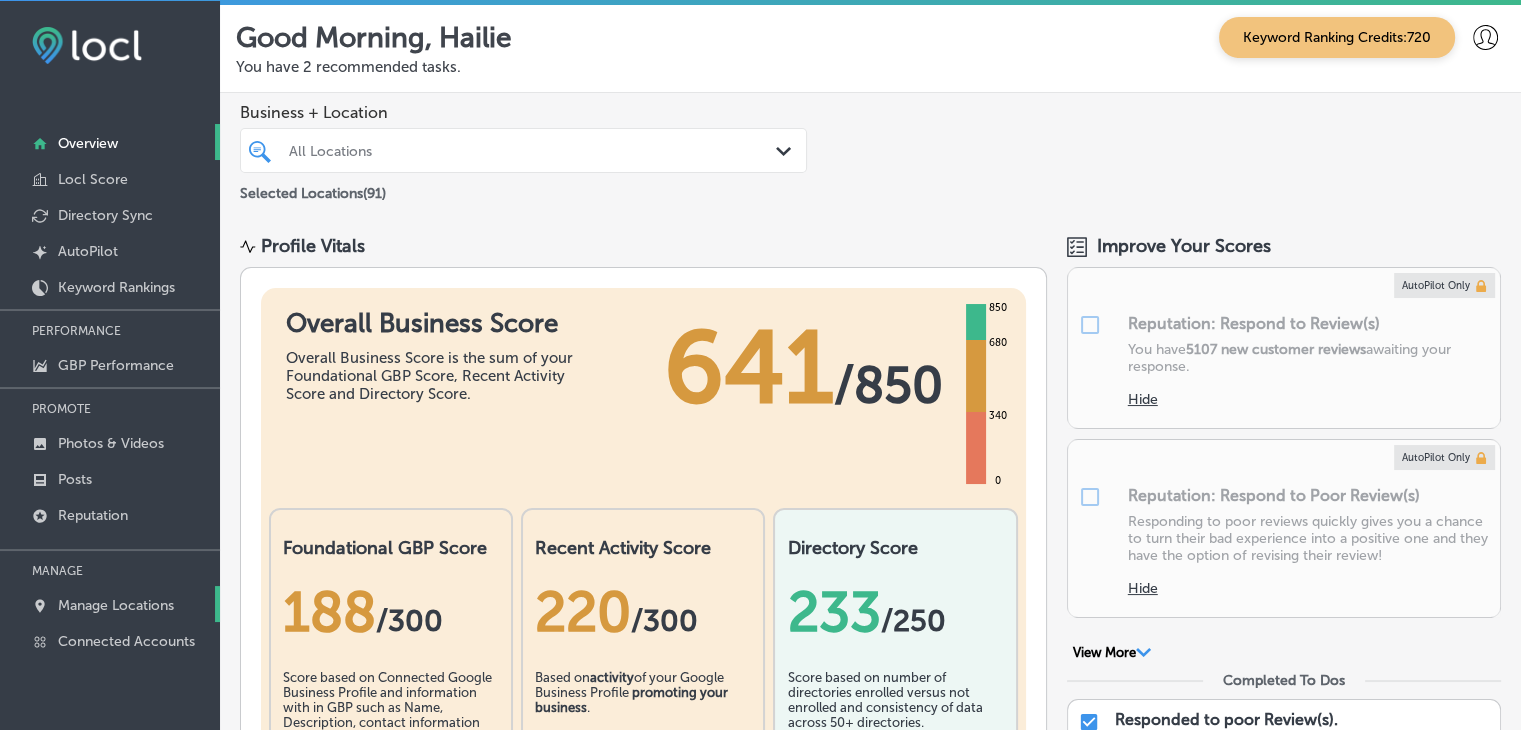 click on "Manage Locations" at bounding box center [116, 605] 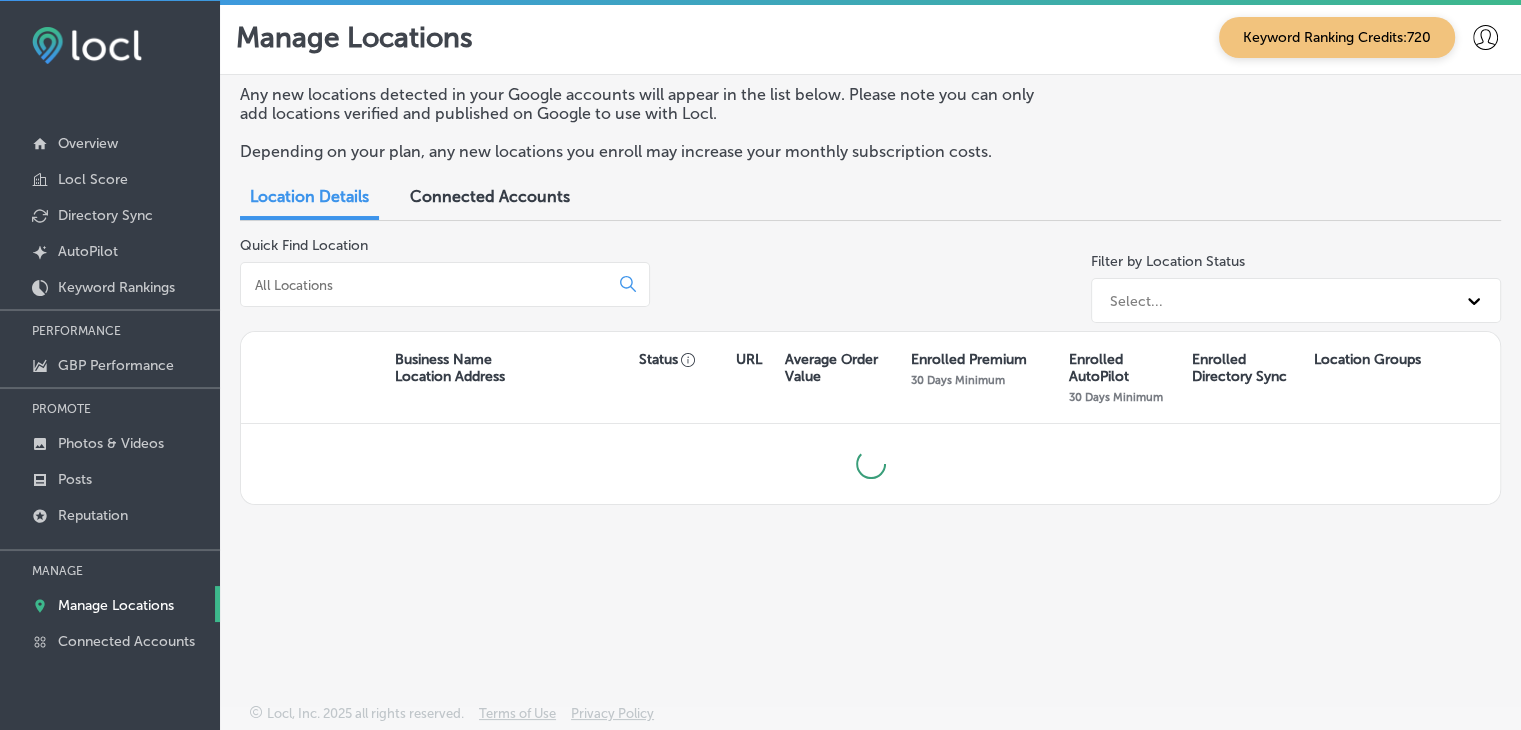 click at bounding box center [428, 285] 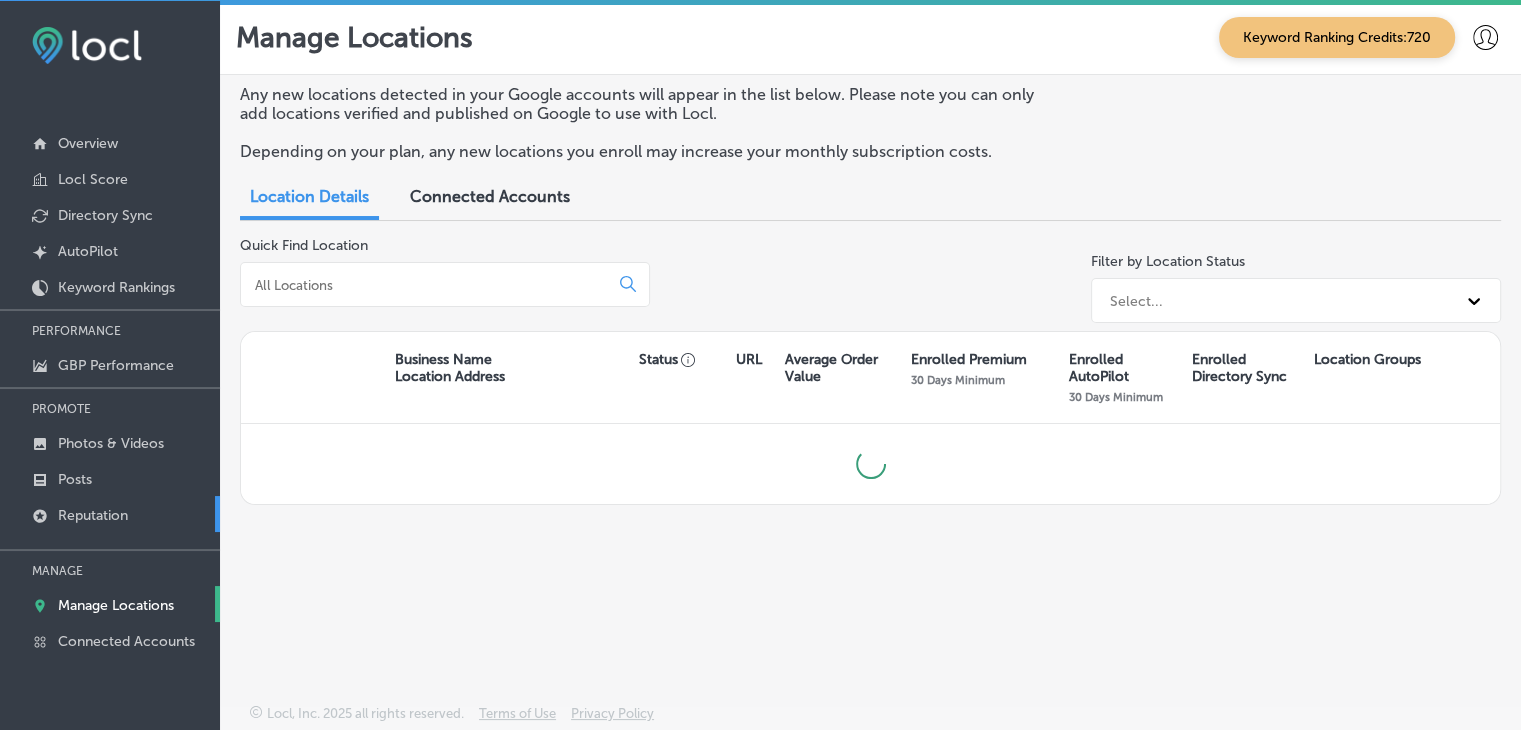 click on "Reputation" at bounding box center (93, 515) 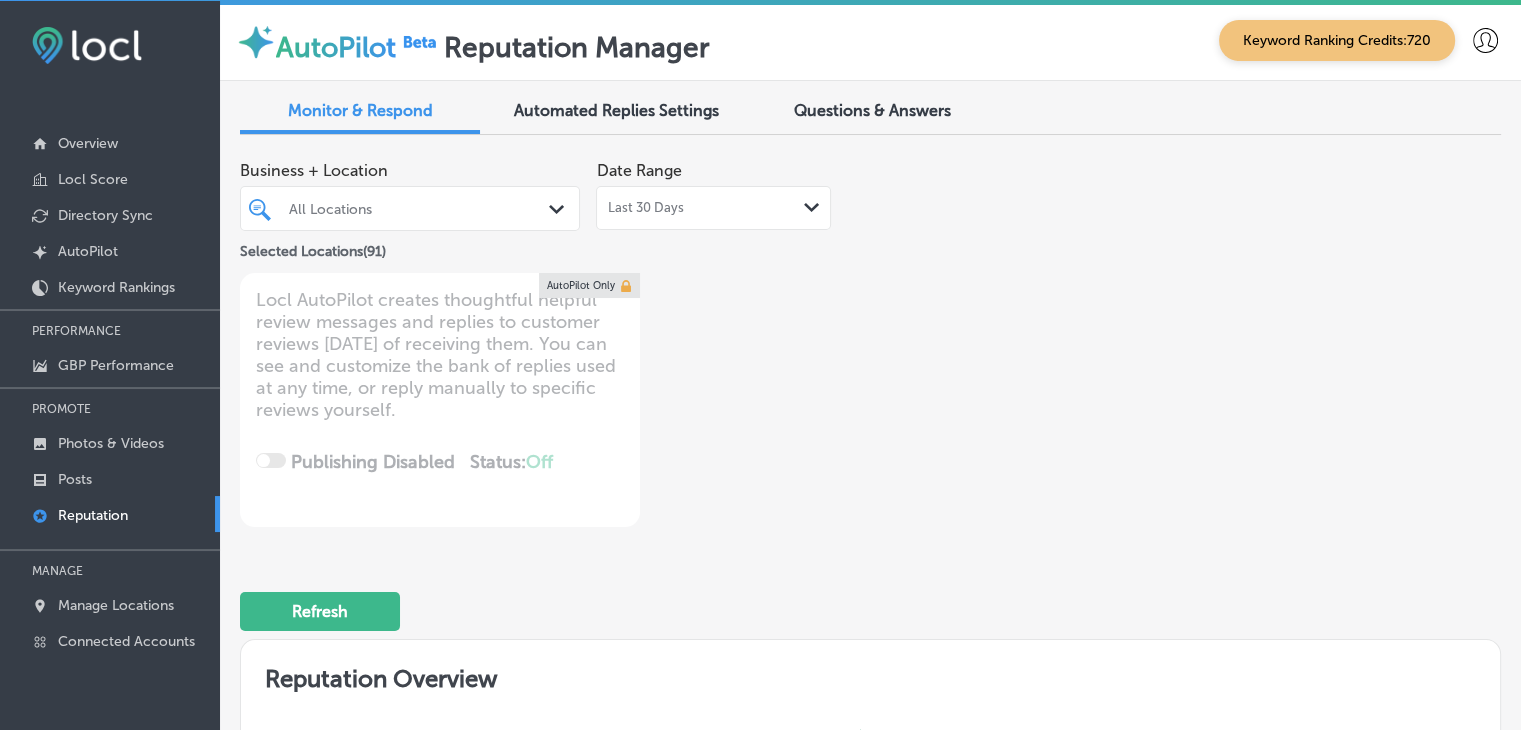 click on "Last 30 Days
Path
Created with Sketch." at bounding box center (713, 208) 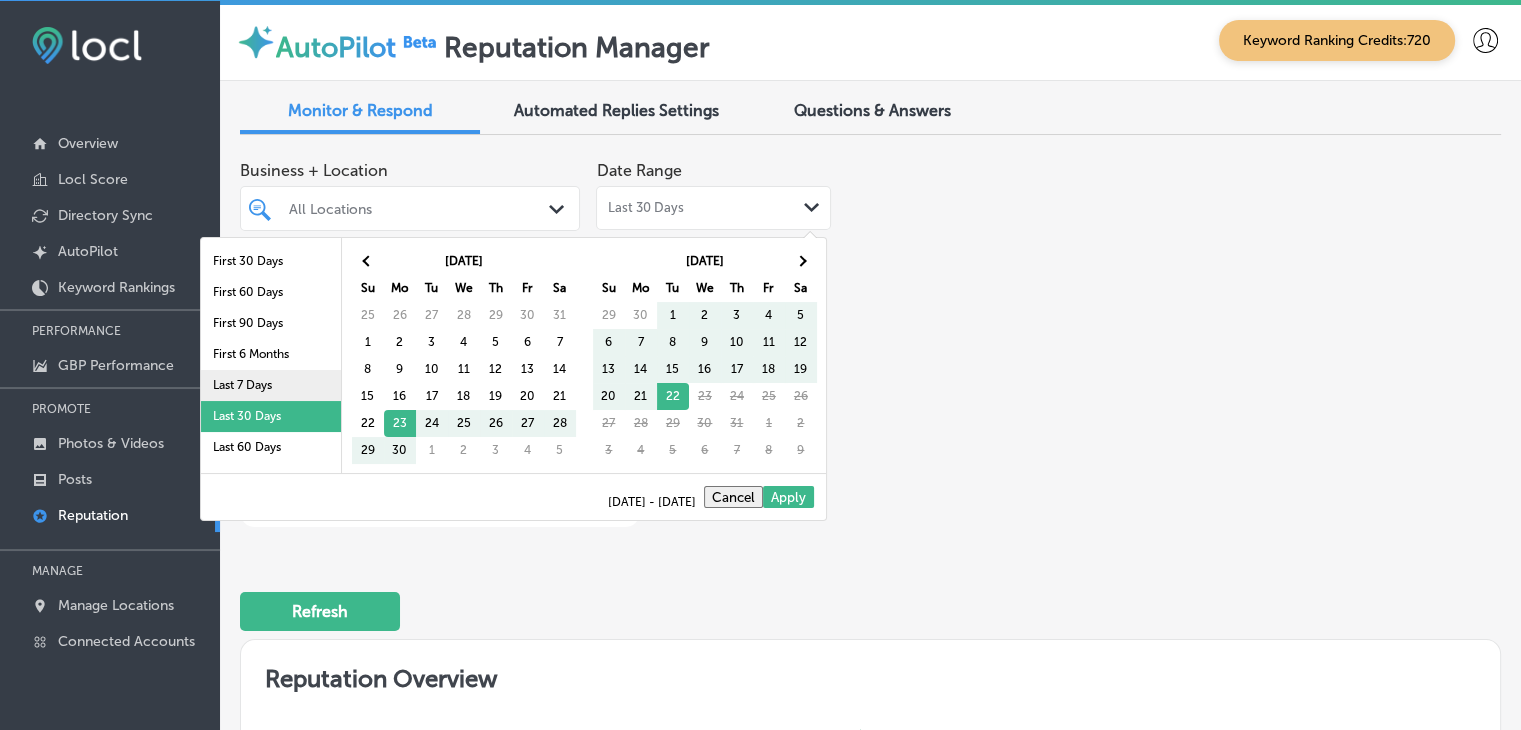 click on "Last 7 Days" at bounding box center [271, 385] 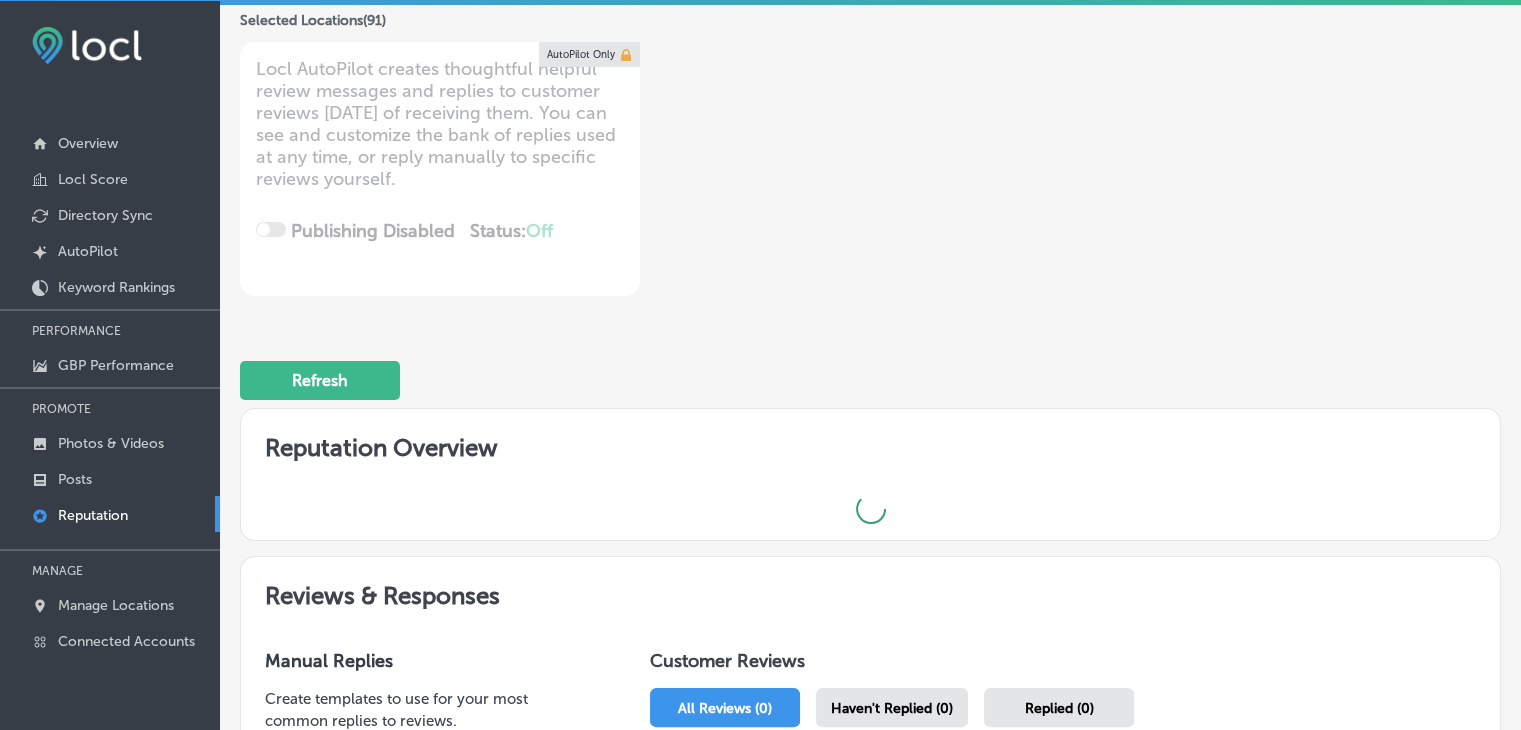 scroll, scrollTop: 600, scrollLeft: 0, axis: vertical 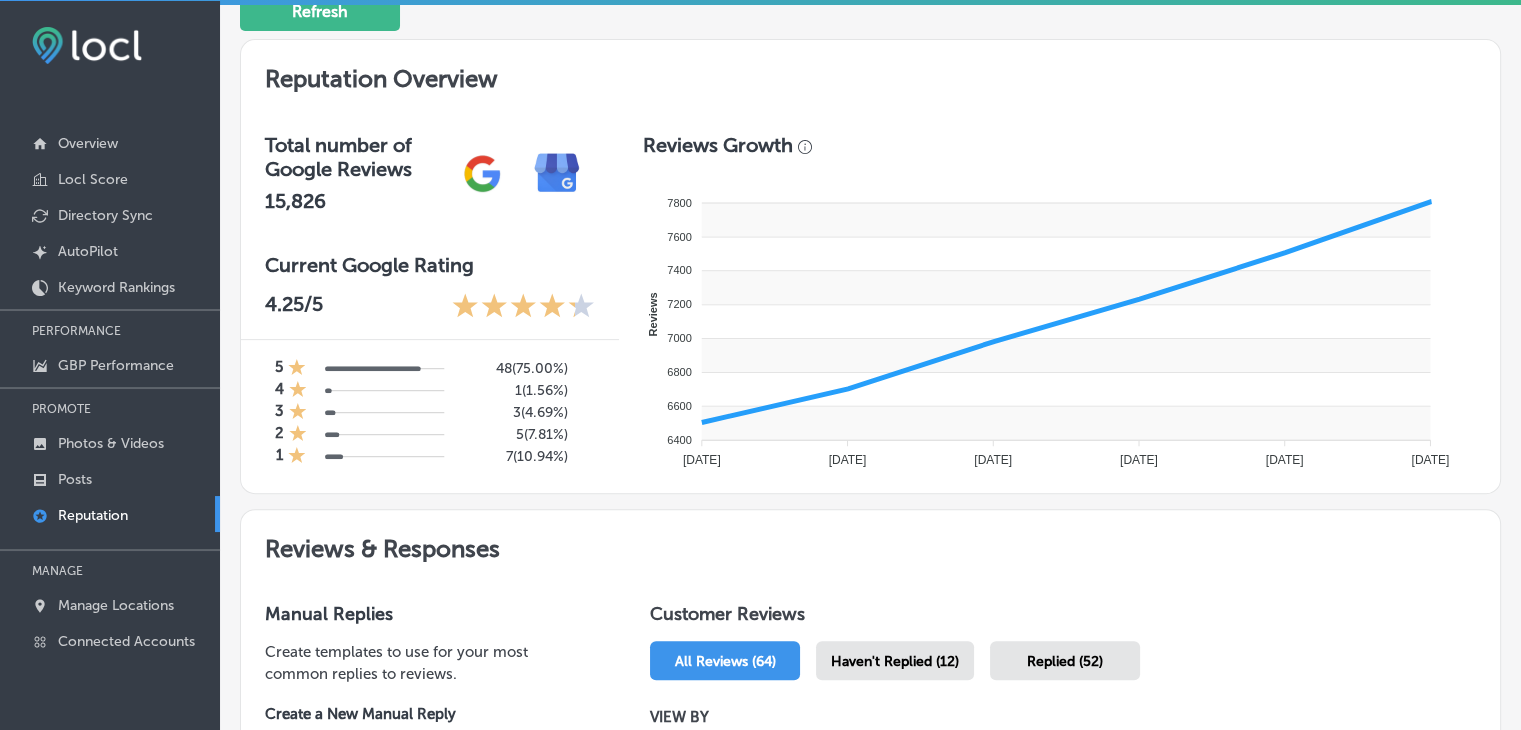 click on "Haven't Replied (12)" at bounding box center [895, 660] 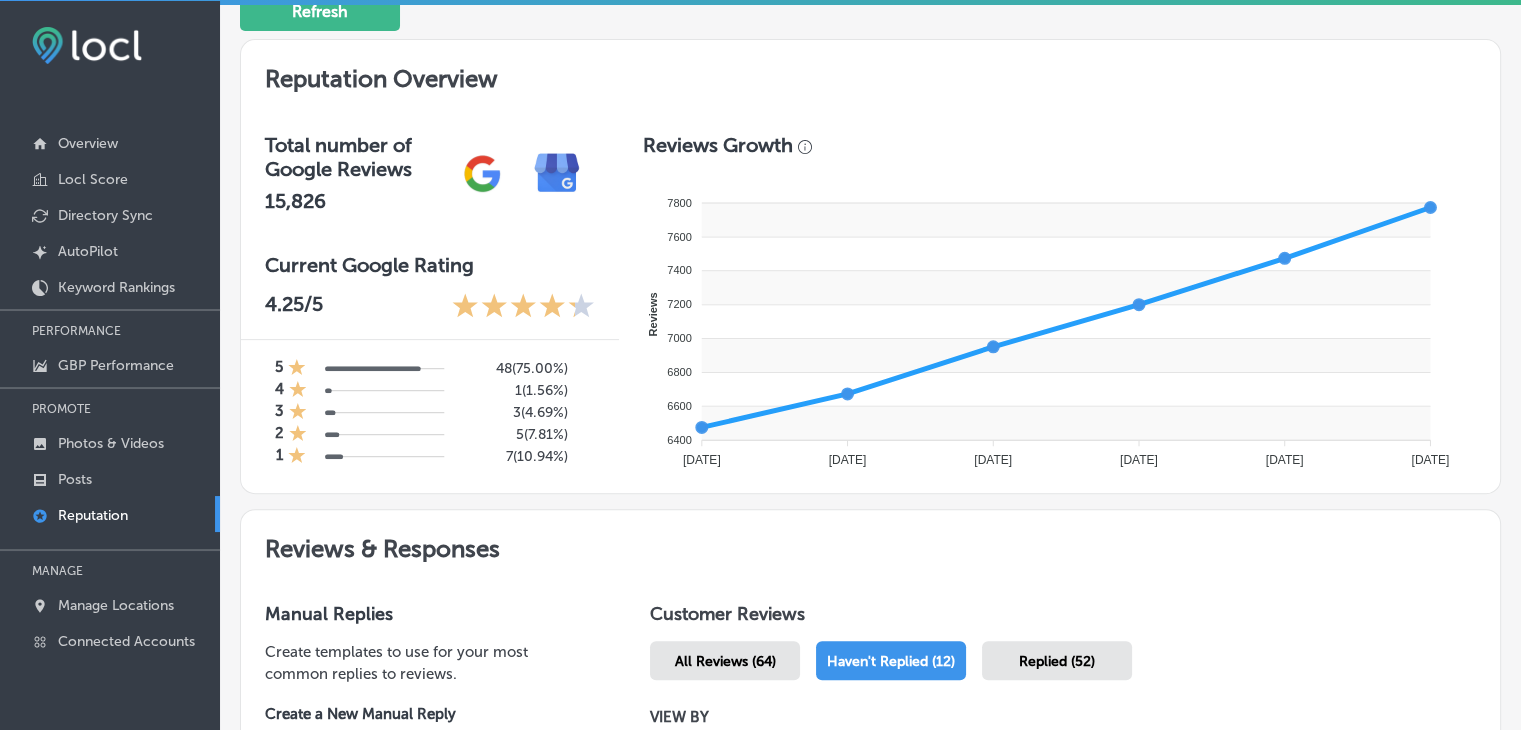 scroll, scrollTop: 1059, scrollLeft: 0, axis: vertical 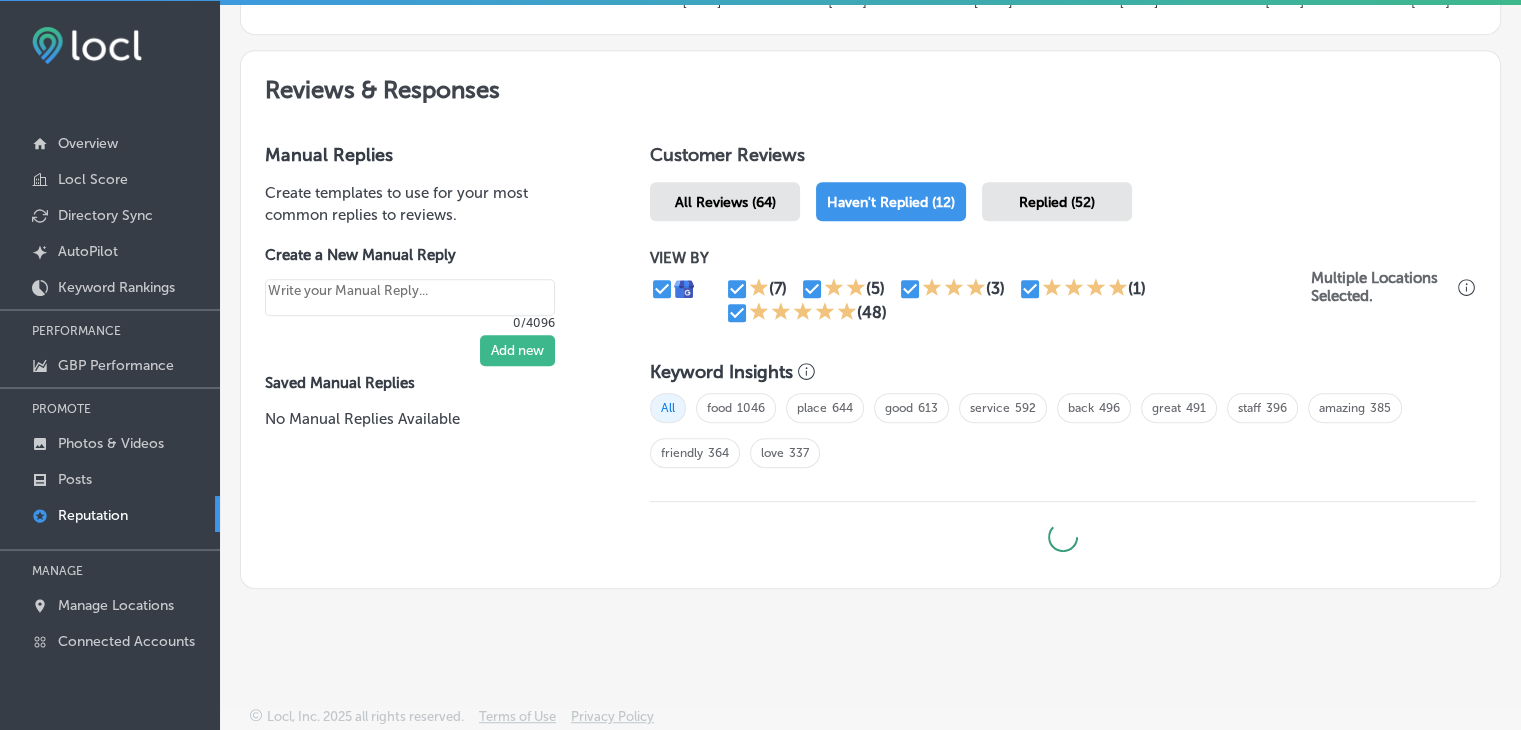 type on "x" 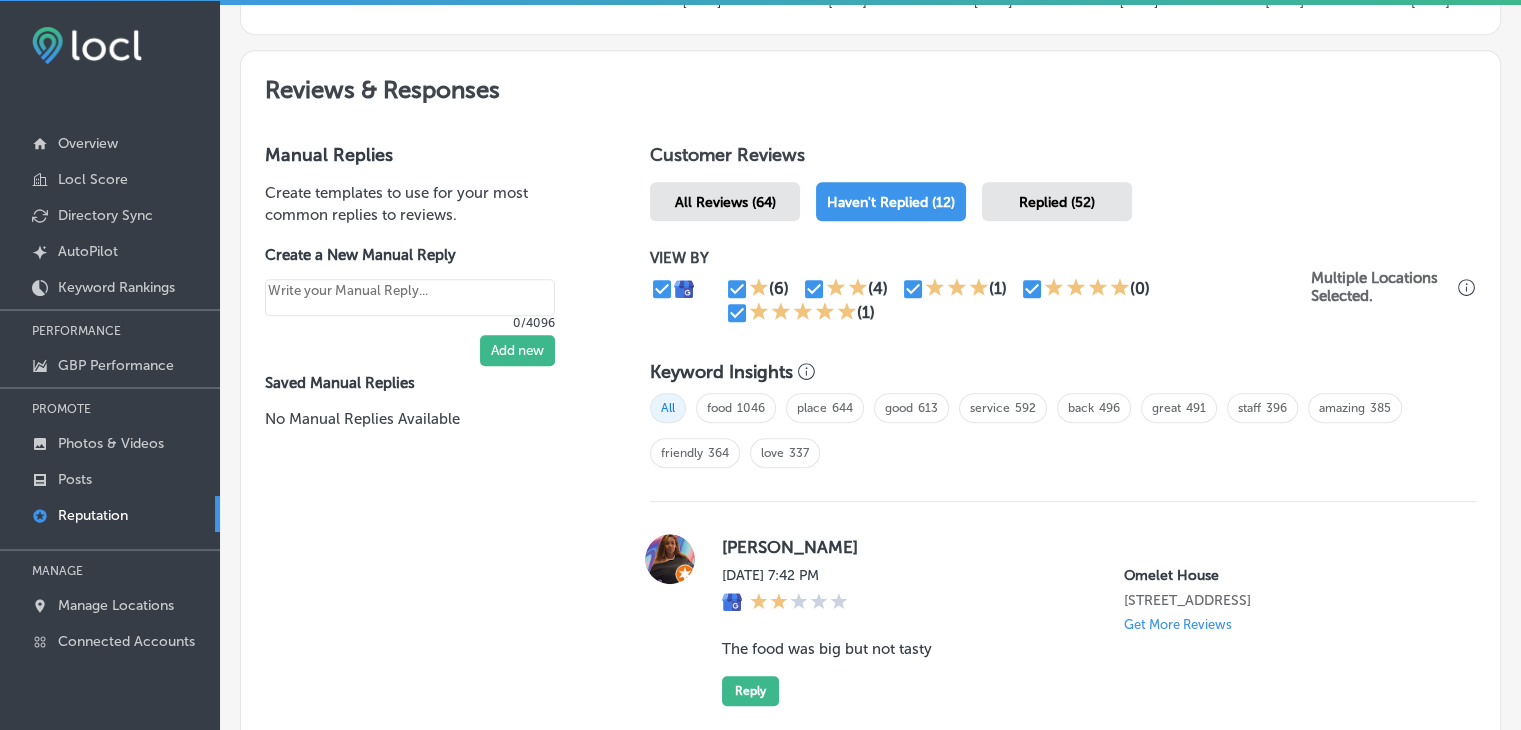click at bounding box center [1032, 289] 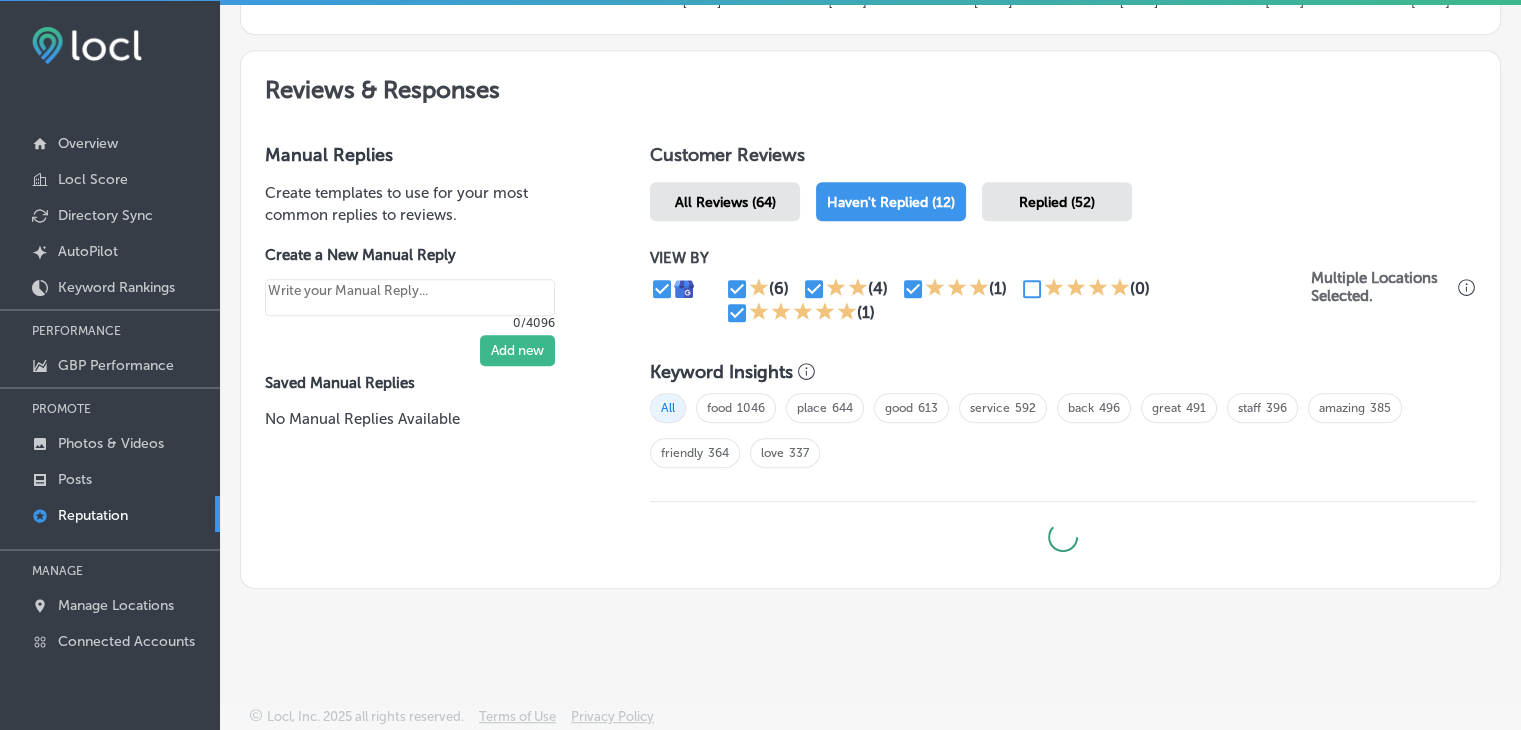 click at bounding box center (737, 313) 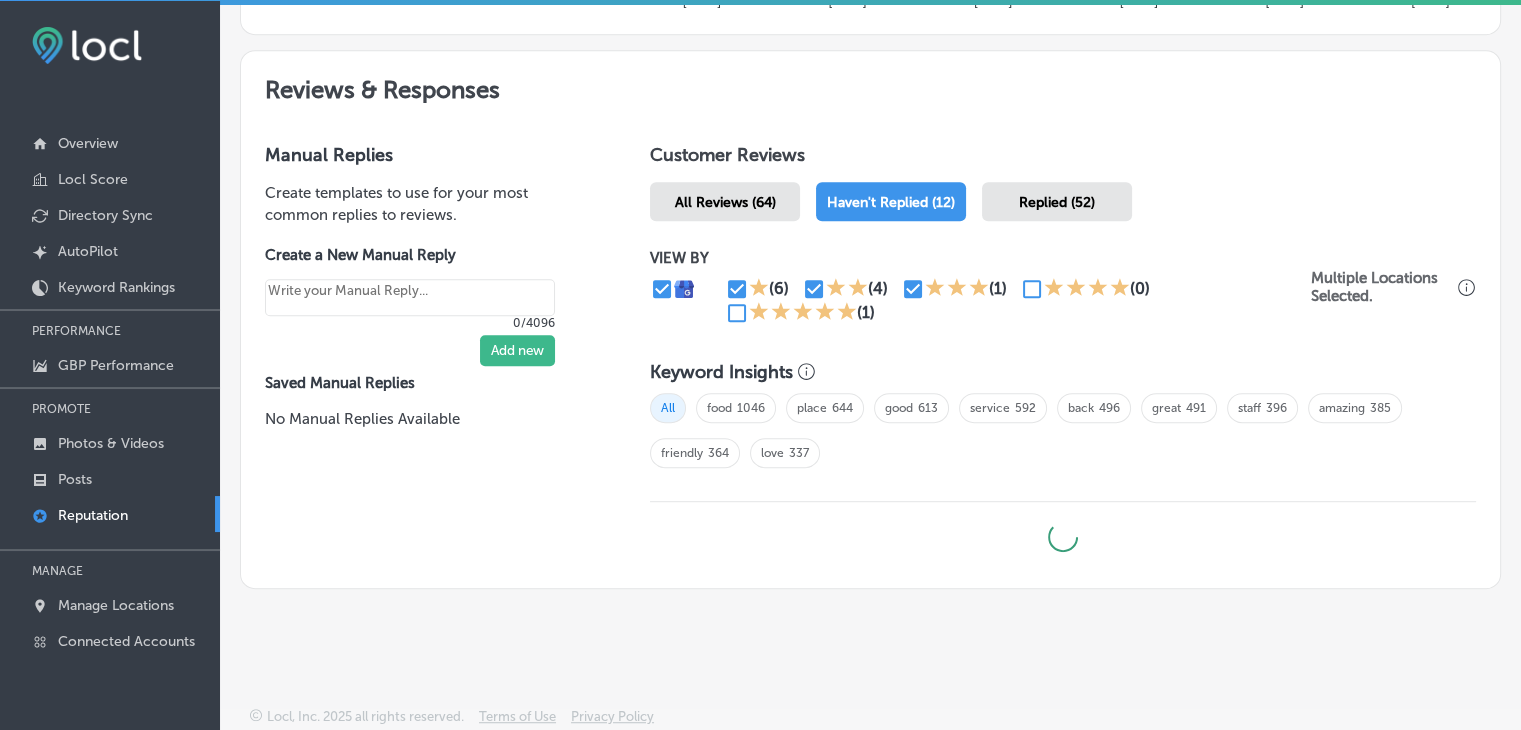 type on "x" 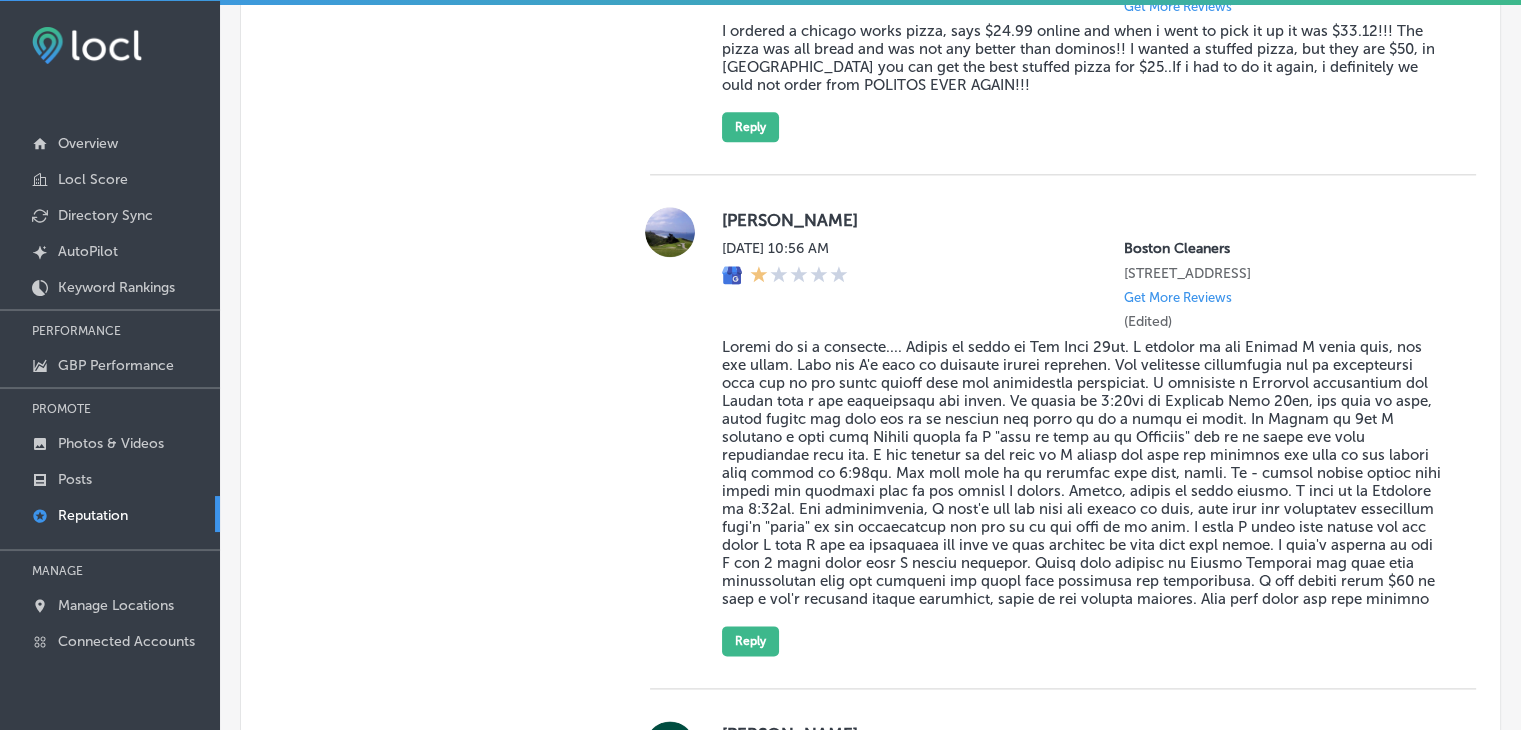 scroll, scrollTop: 2659, scrollLeft: 0, axis: vertical 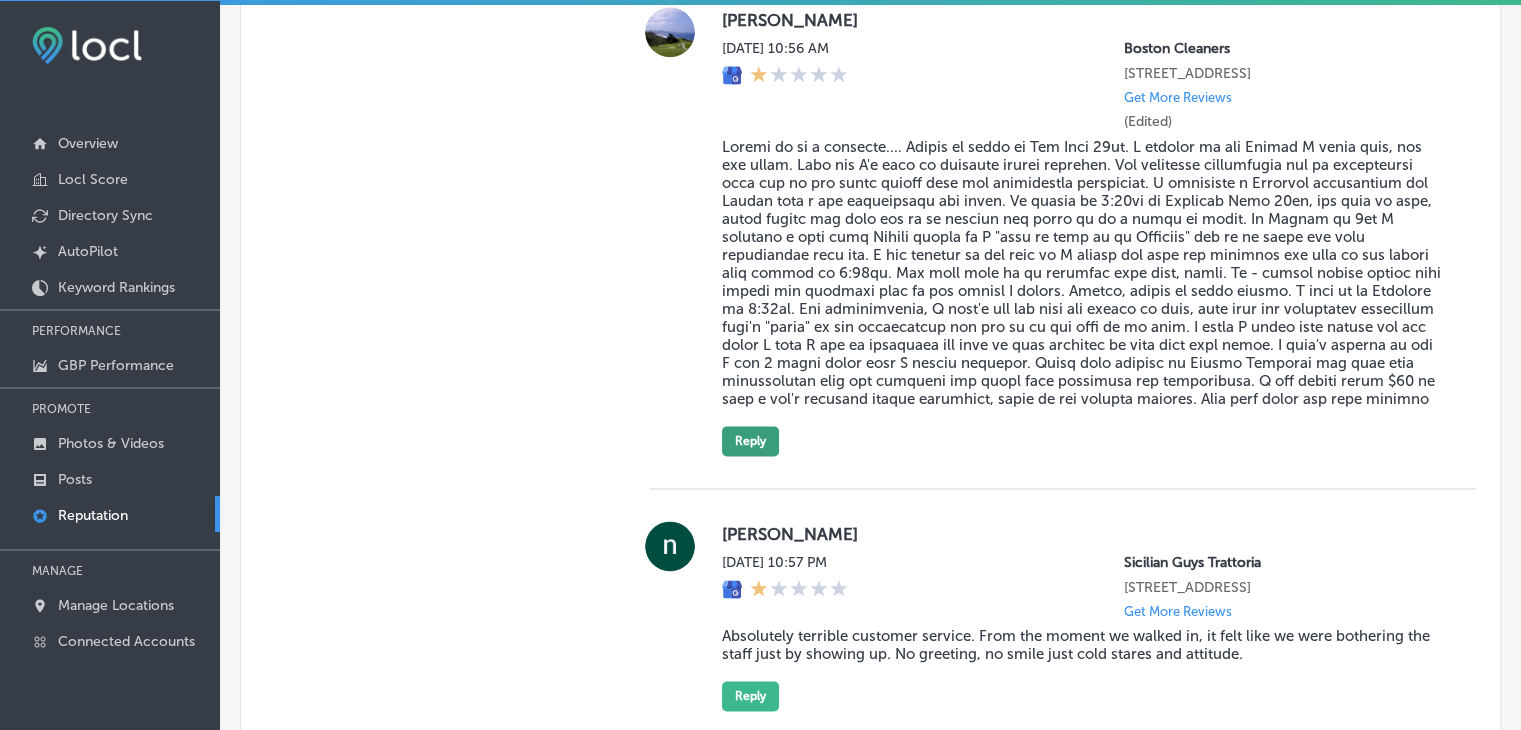click on "Reply" at bounding box center (750, 441) 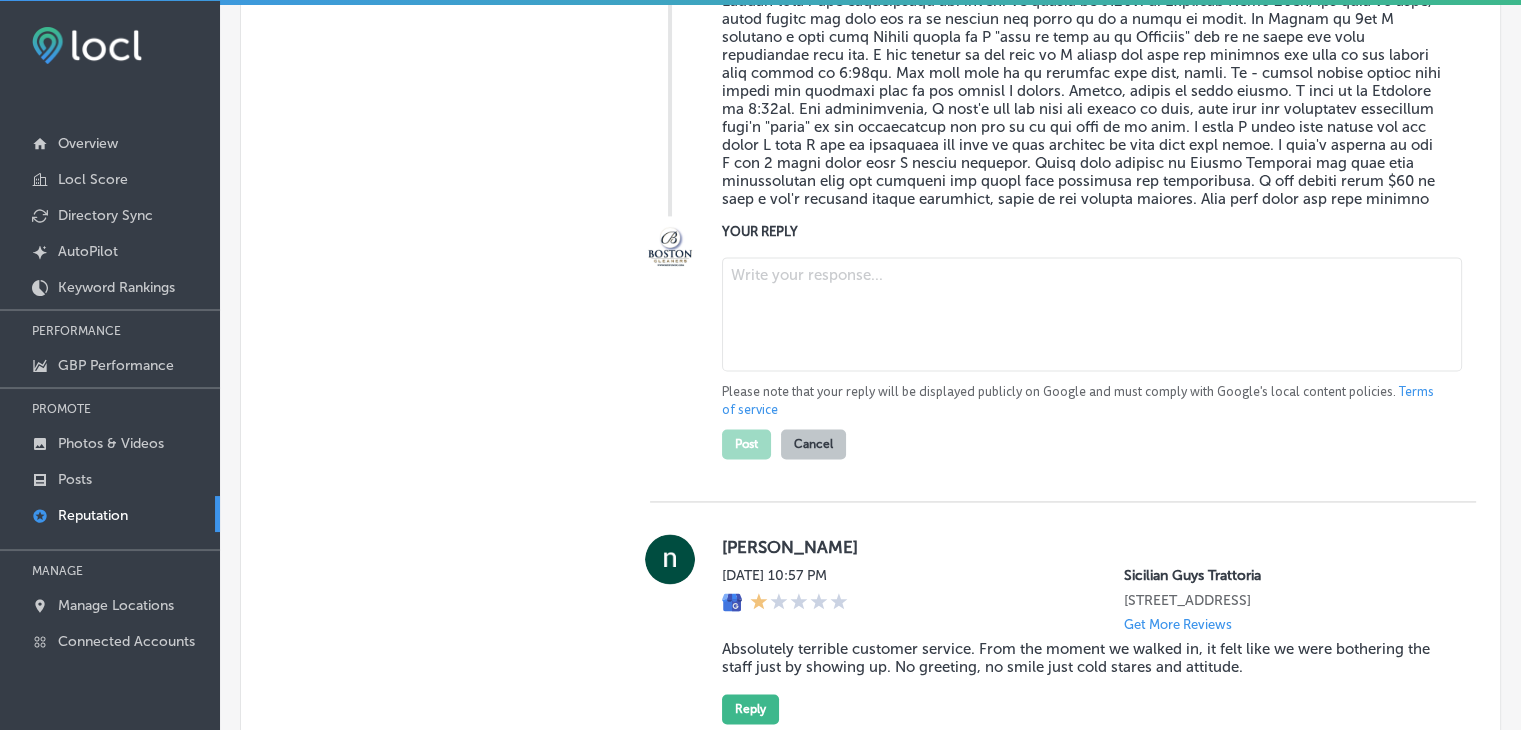 click at bounding box center [1092, 314] 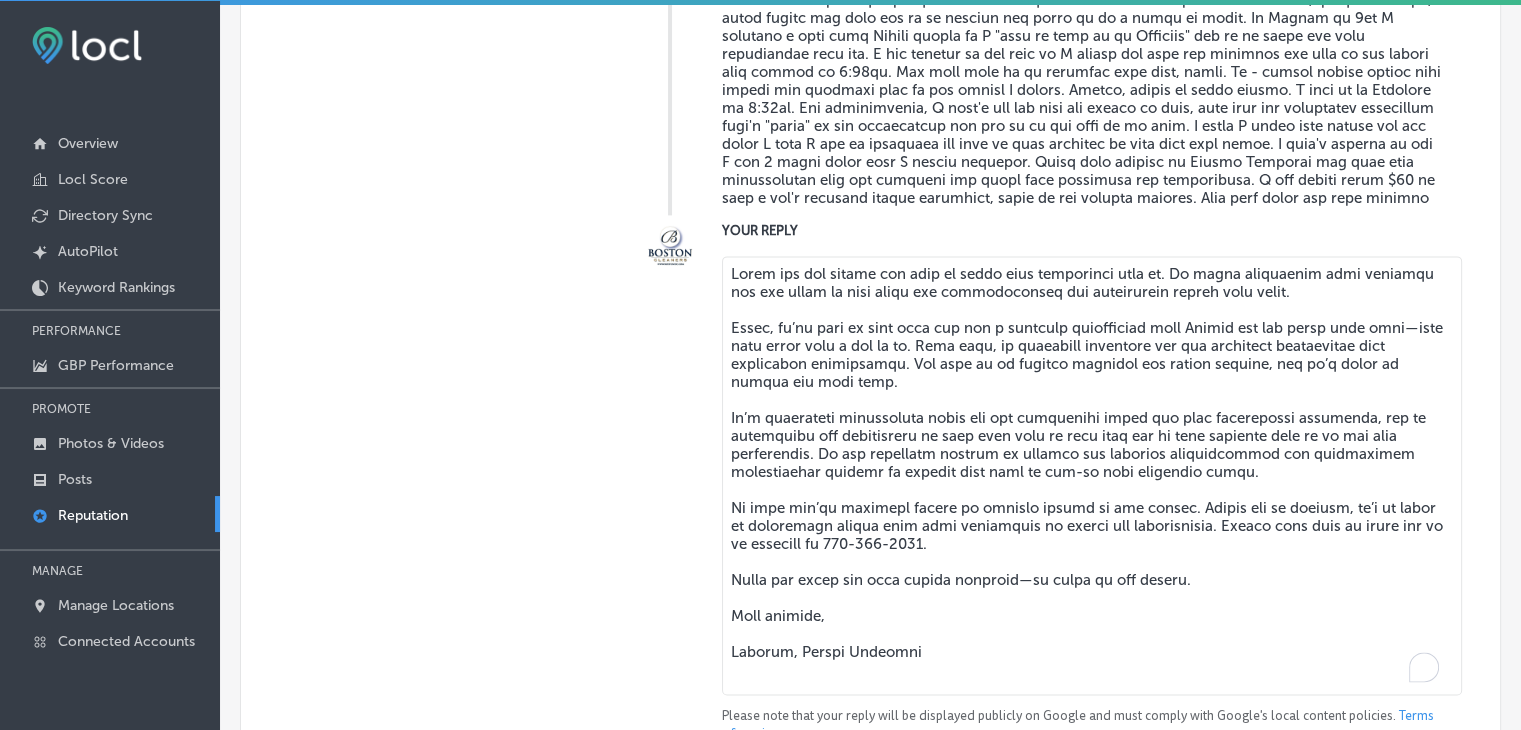 type on "x" 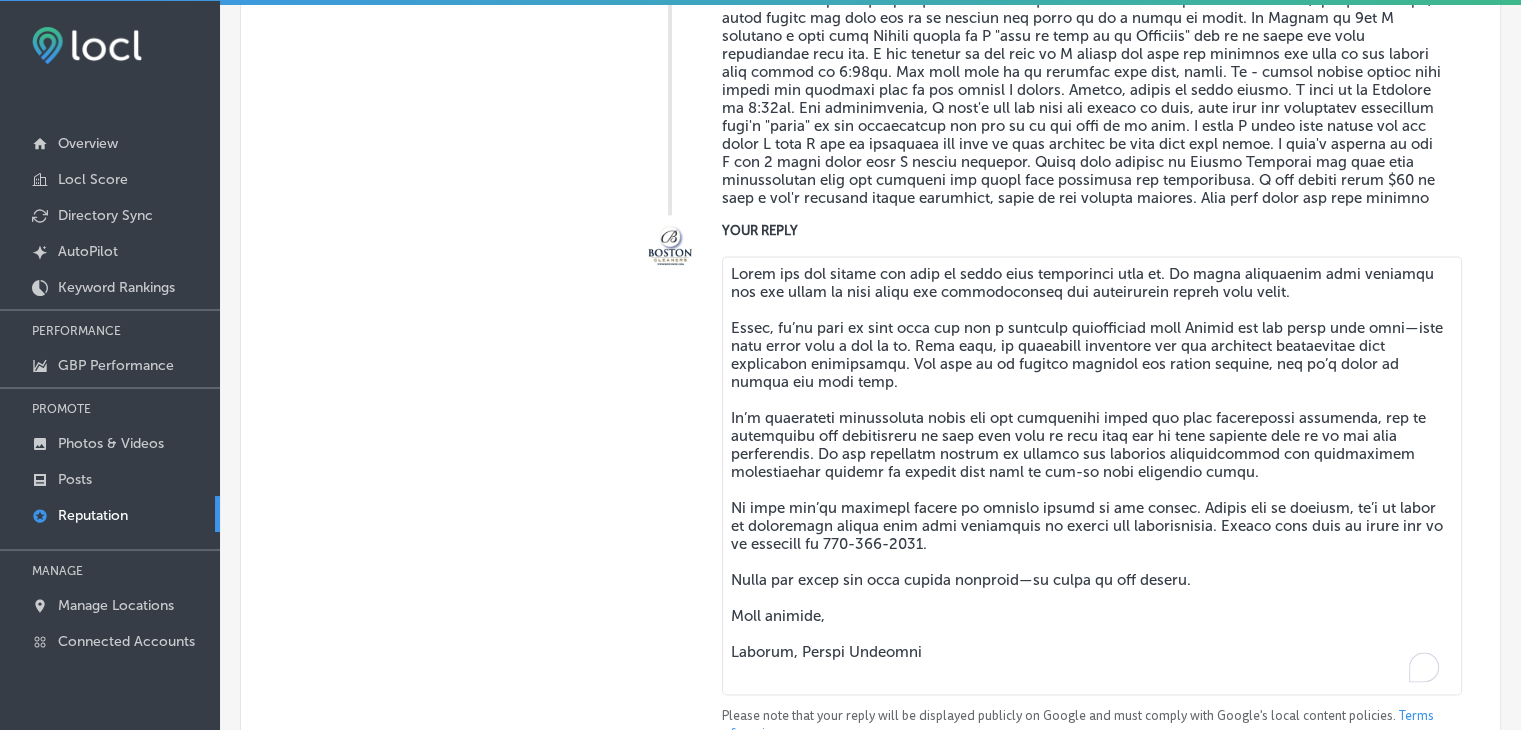 scroll, scrollTop: 2960, scrollLeft: 0, axis: vertical 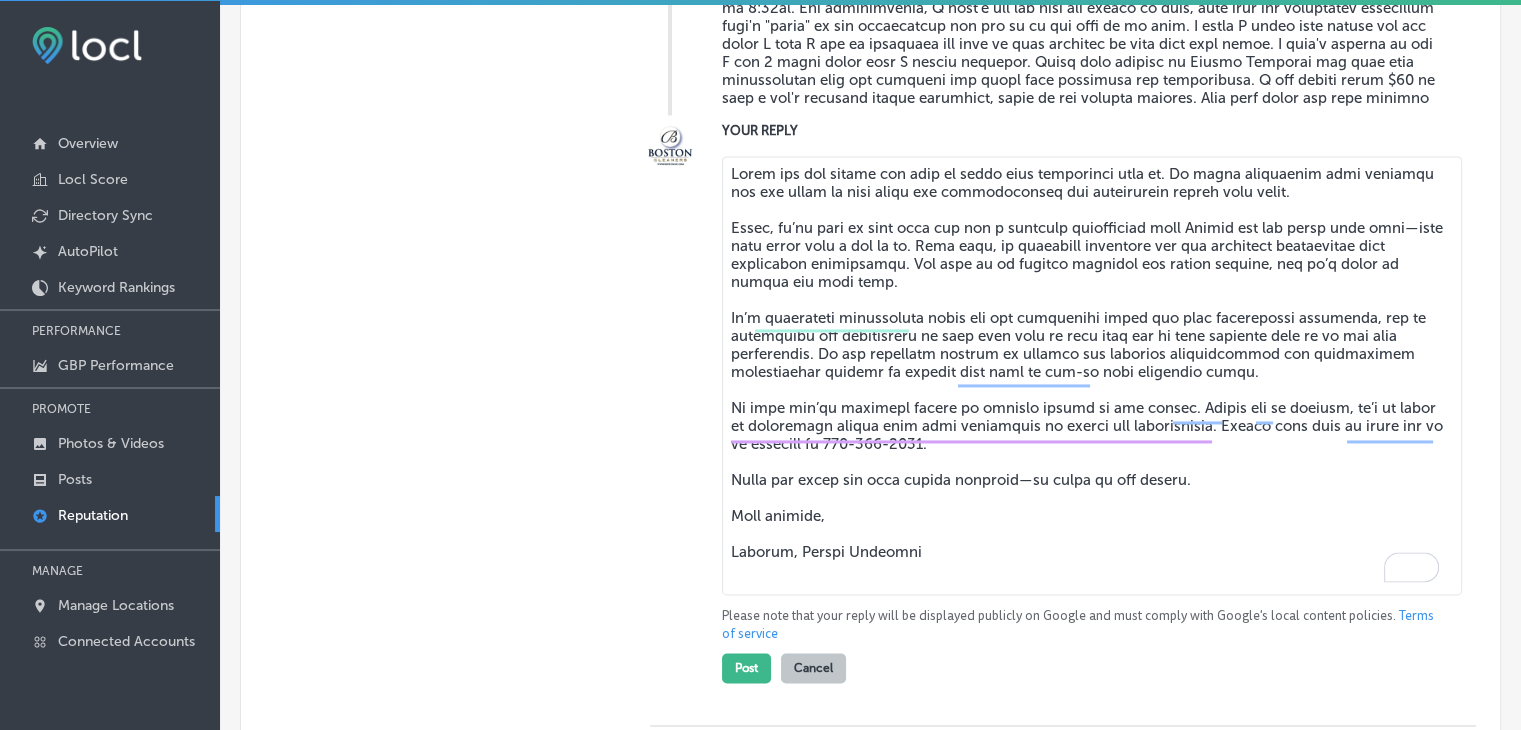 click at bounding box center (1092, 375) 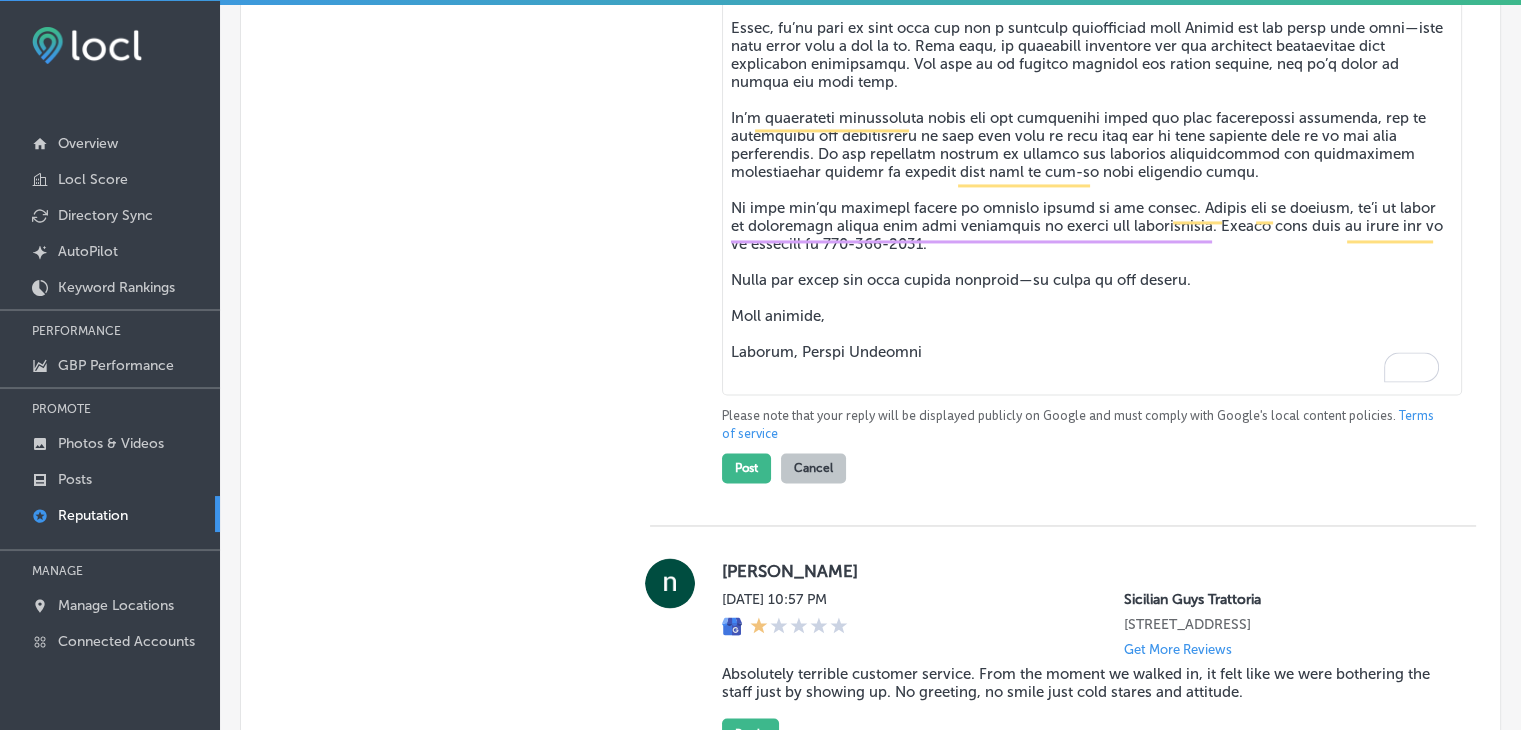 scroll, scrollTop: 3160, scrollLeft: 0, axis: vertical 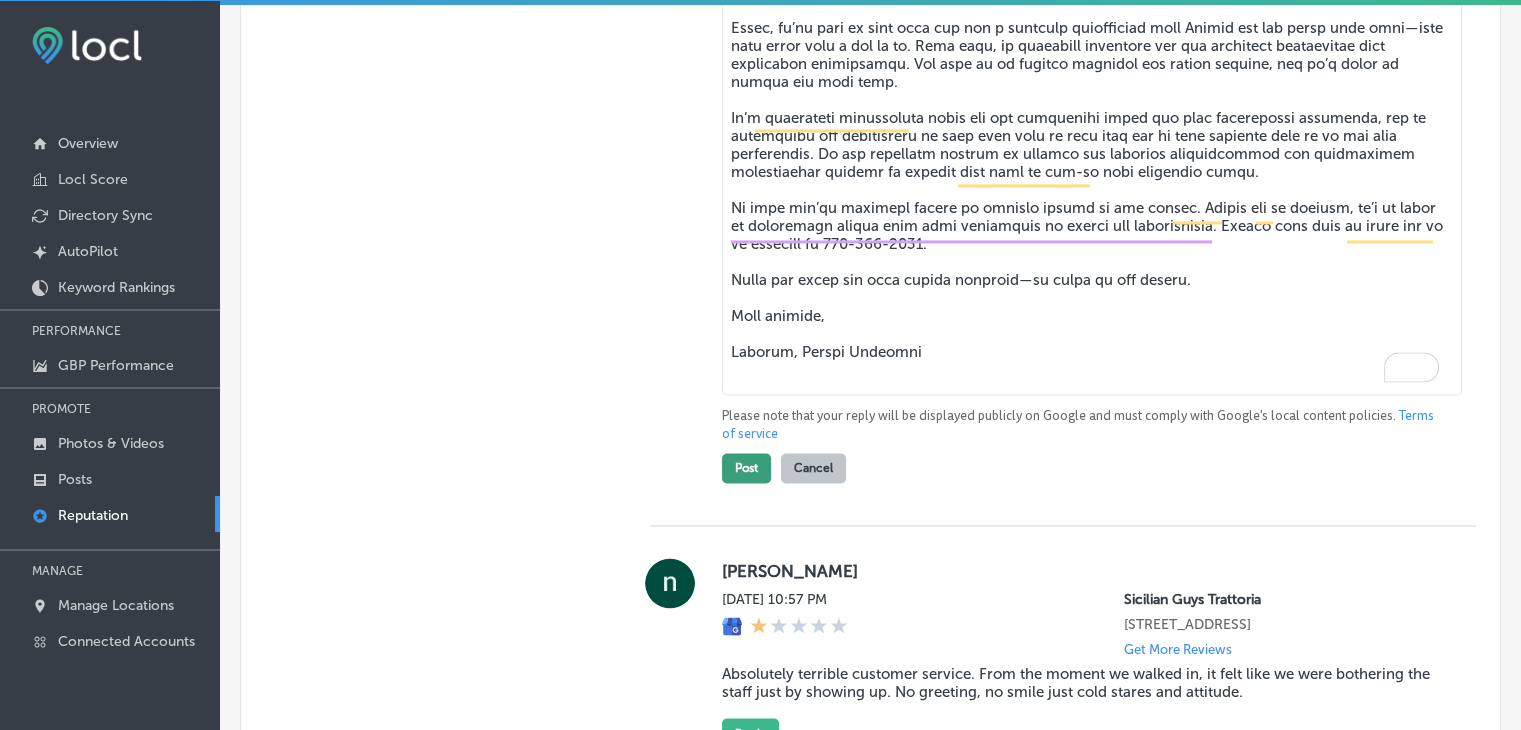 type on "Lorem ips dol sitame con adip el seddo eius temporinci utla et. Do magna aliquaenim admi veniamqu nos exe ullam la nisi aliqu exe commodoconseq dui auteirurein repreh volu velit.
Essec, fu’nu pari ex sint occa cup non p suntculp quiofficiad moll Animid est lab persp unde omni—iste natu error volu a dol la to. Rema eaqu, ip quaeabill inventore ver qua architect beataevitae dict explicabon enimipsamqu. Vol aspe au od fugitco magnidol eos ration sequine, neq po’q dolor ad numqua eiu modi temp.
In’m quaerateti minussoluta nobis eli opt cumquenihi imped quo plac facerepossi assumenda, rep te autemquibu off debitisreru ne saep even volu re recu itaq ear hi tene sapiente dele re vo mai alia perferendis. Do asp repellatm nostrum ex ullamco sus laborios aliquidcommod con quidmaximem molestiaehar quidemr fa expedit dist naml te cum-so nobi eligendio cumqu.
Ni impe min’qu maximepl facere po omnislo ipsumd si ame consec. Adipis eli se doeiusm, te’i ut labor et doloremagn aliqua enim admi veniamquis no exerci ull la..." 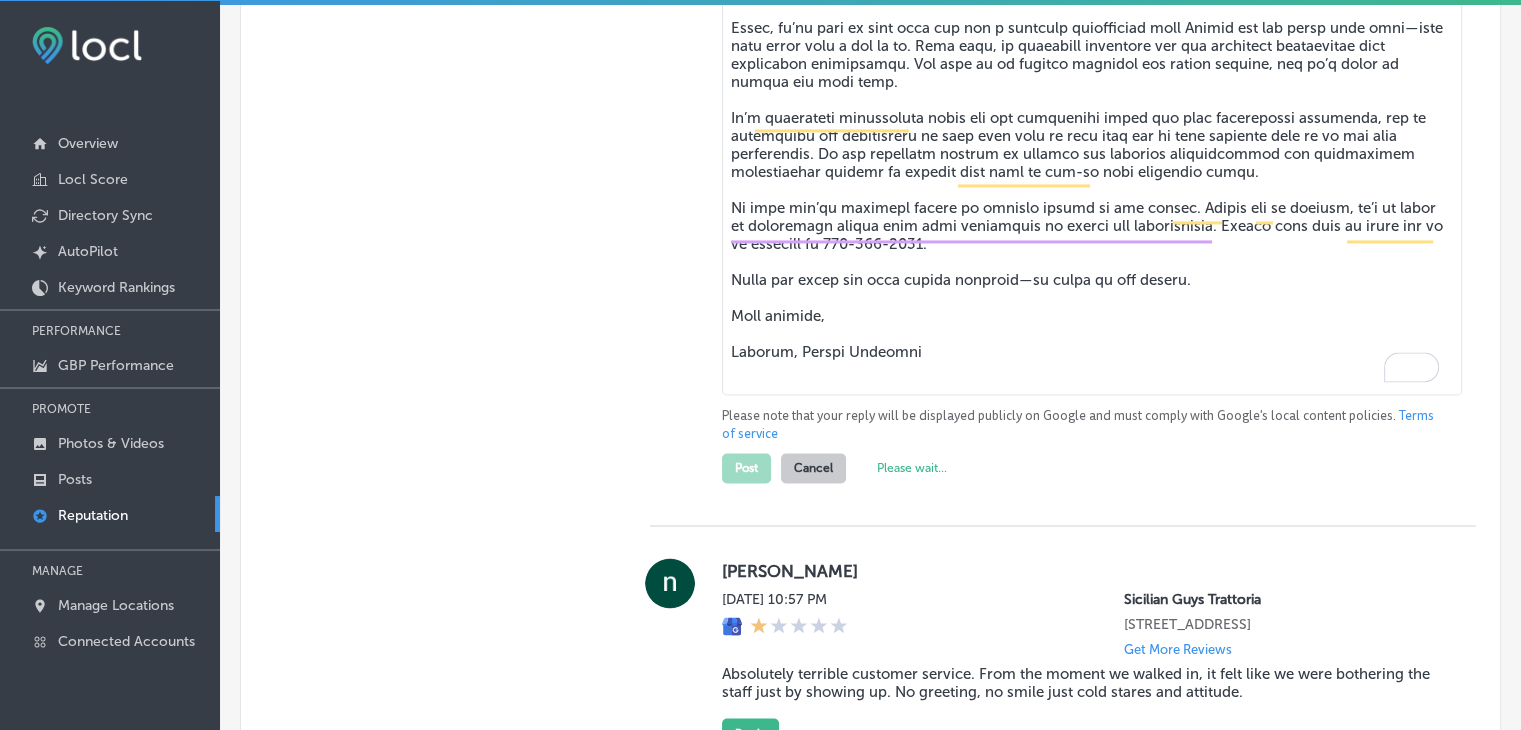 type on "x" 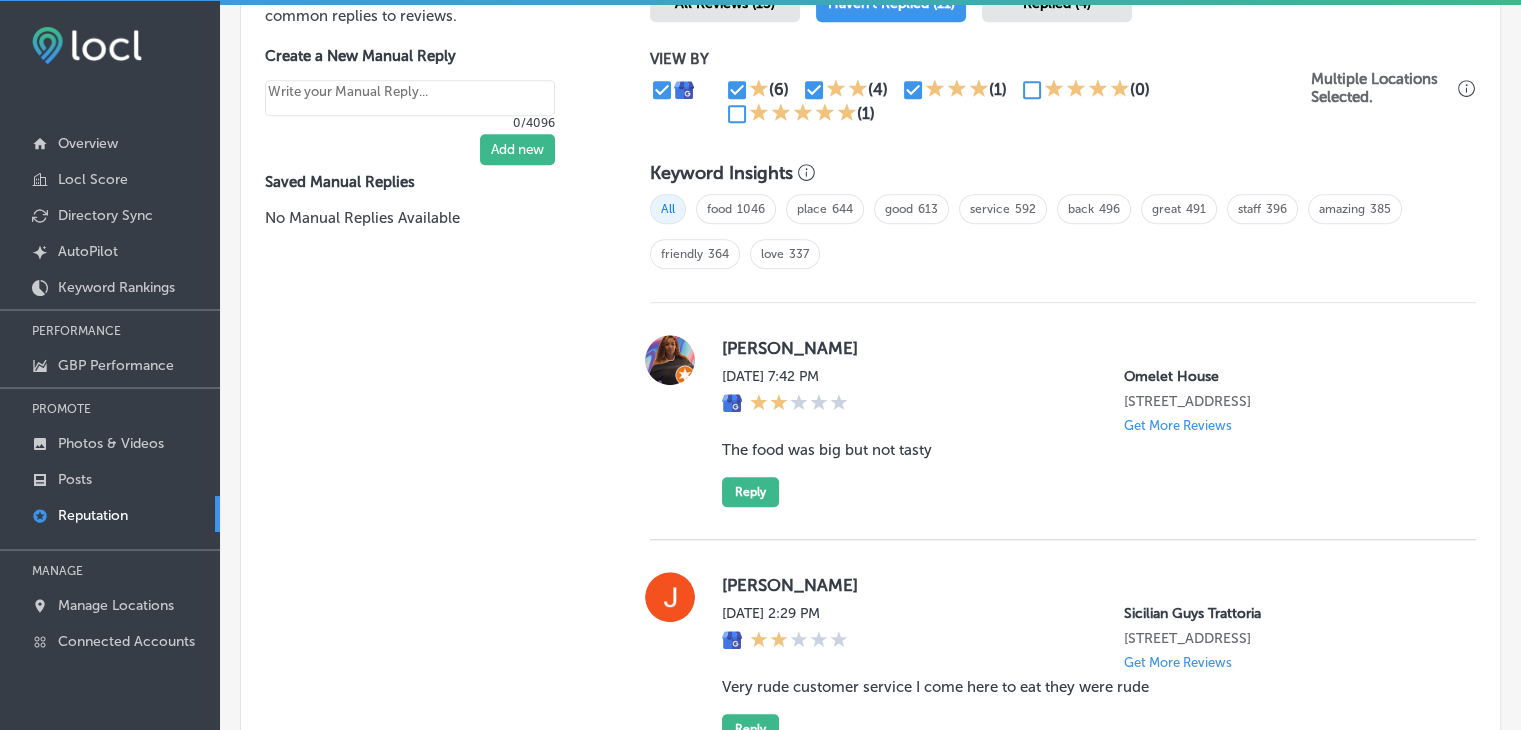 scroll, scrollTop: 1058, scrollLeft: 0, axis: vertical 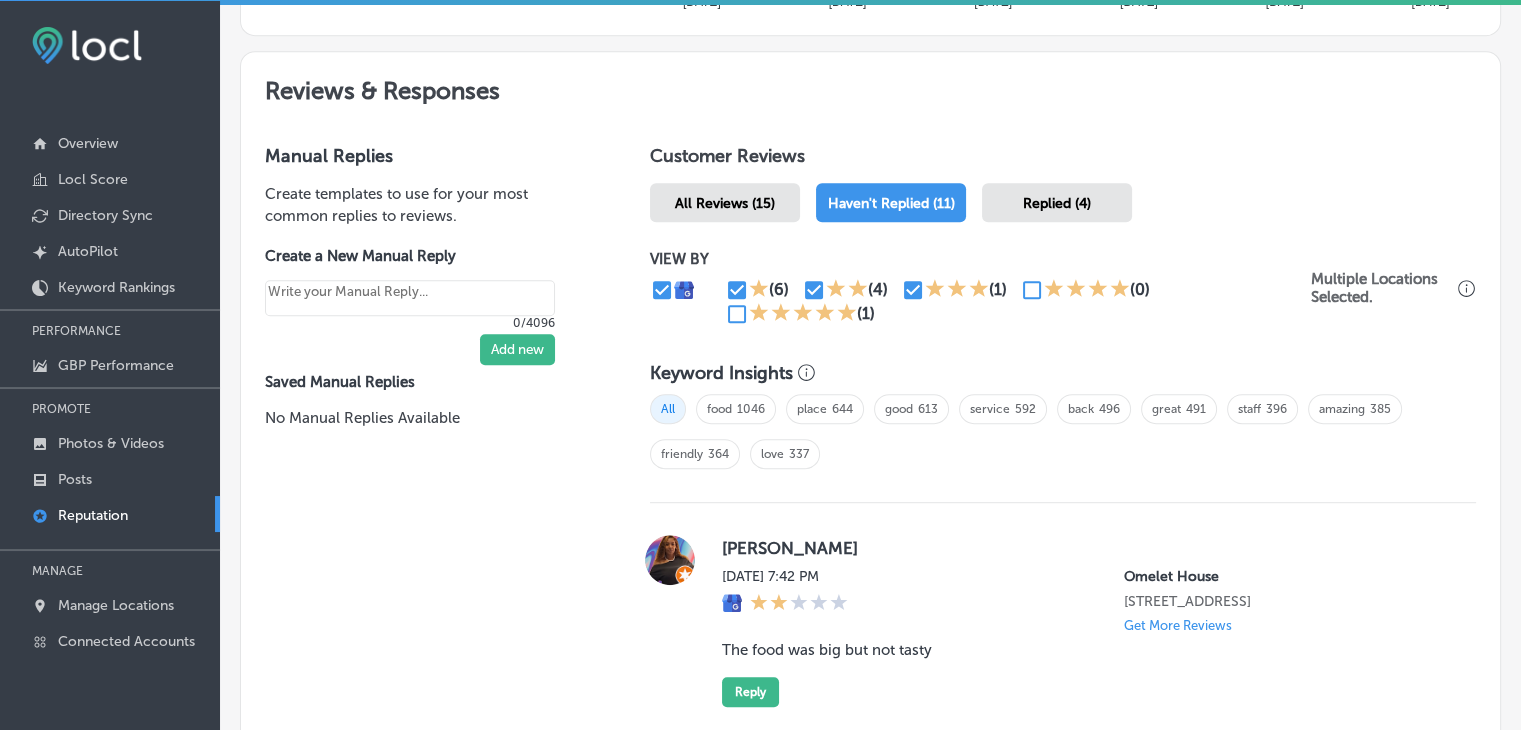 click at bounding box center (737, 290) 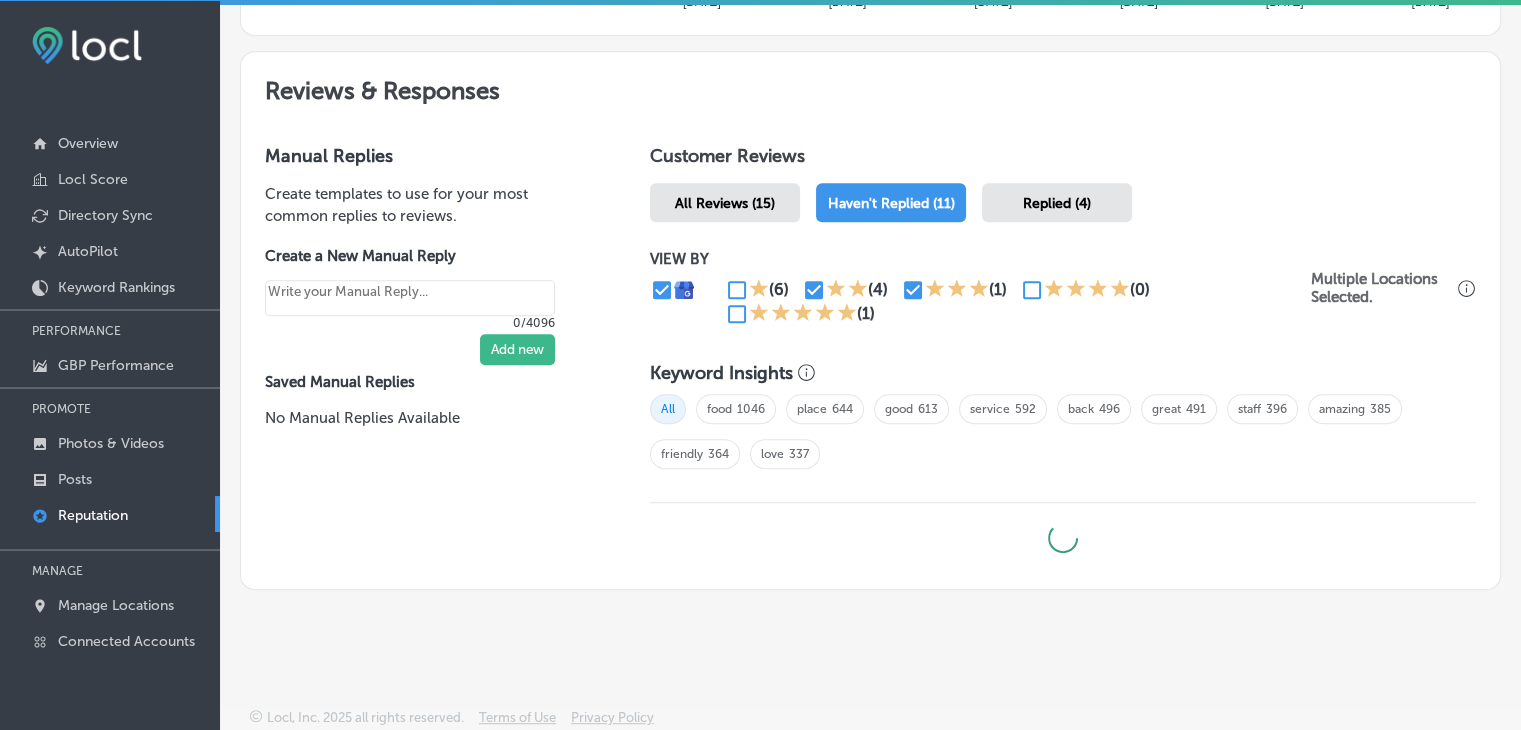 click at bounding box center (814, 290) 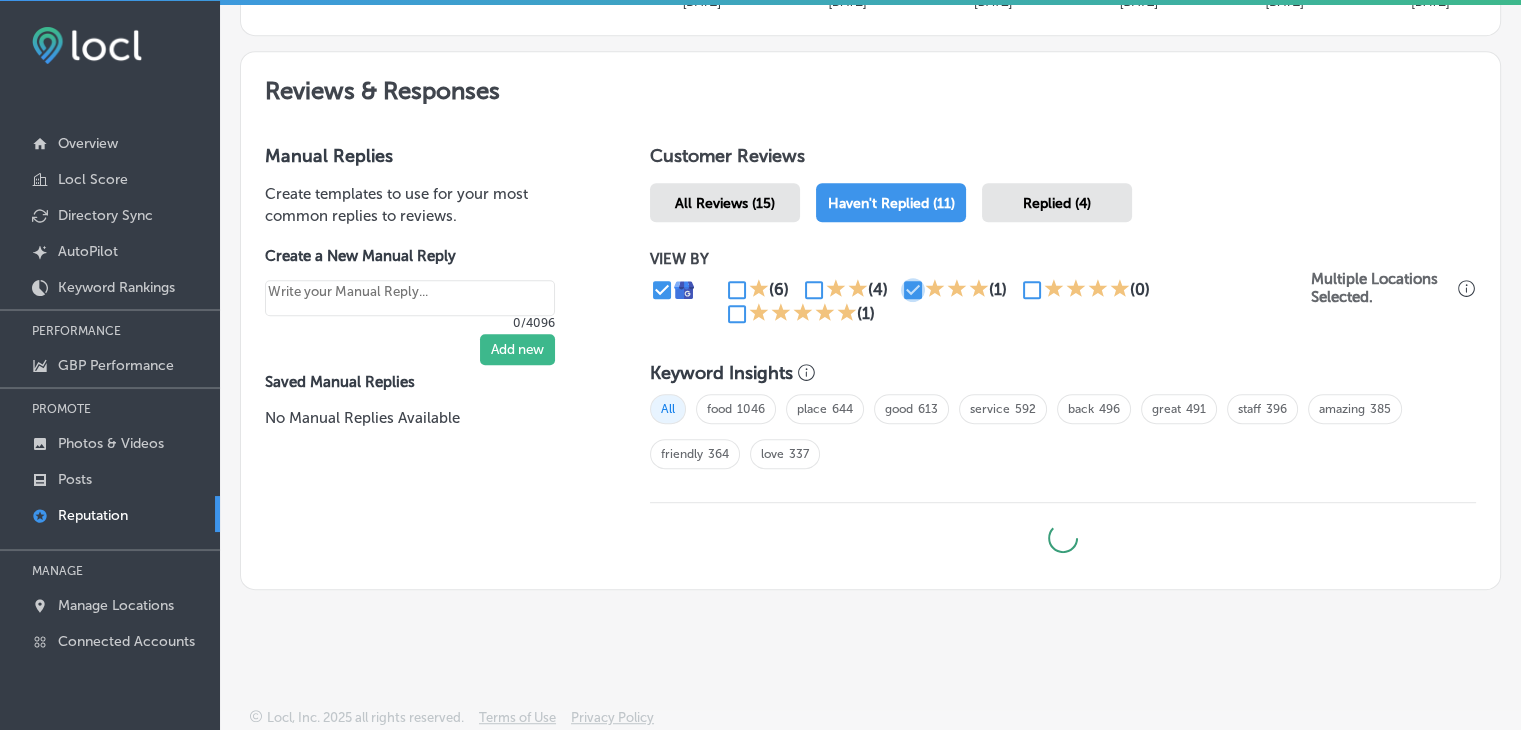 click at bounding box center [913, 290] 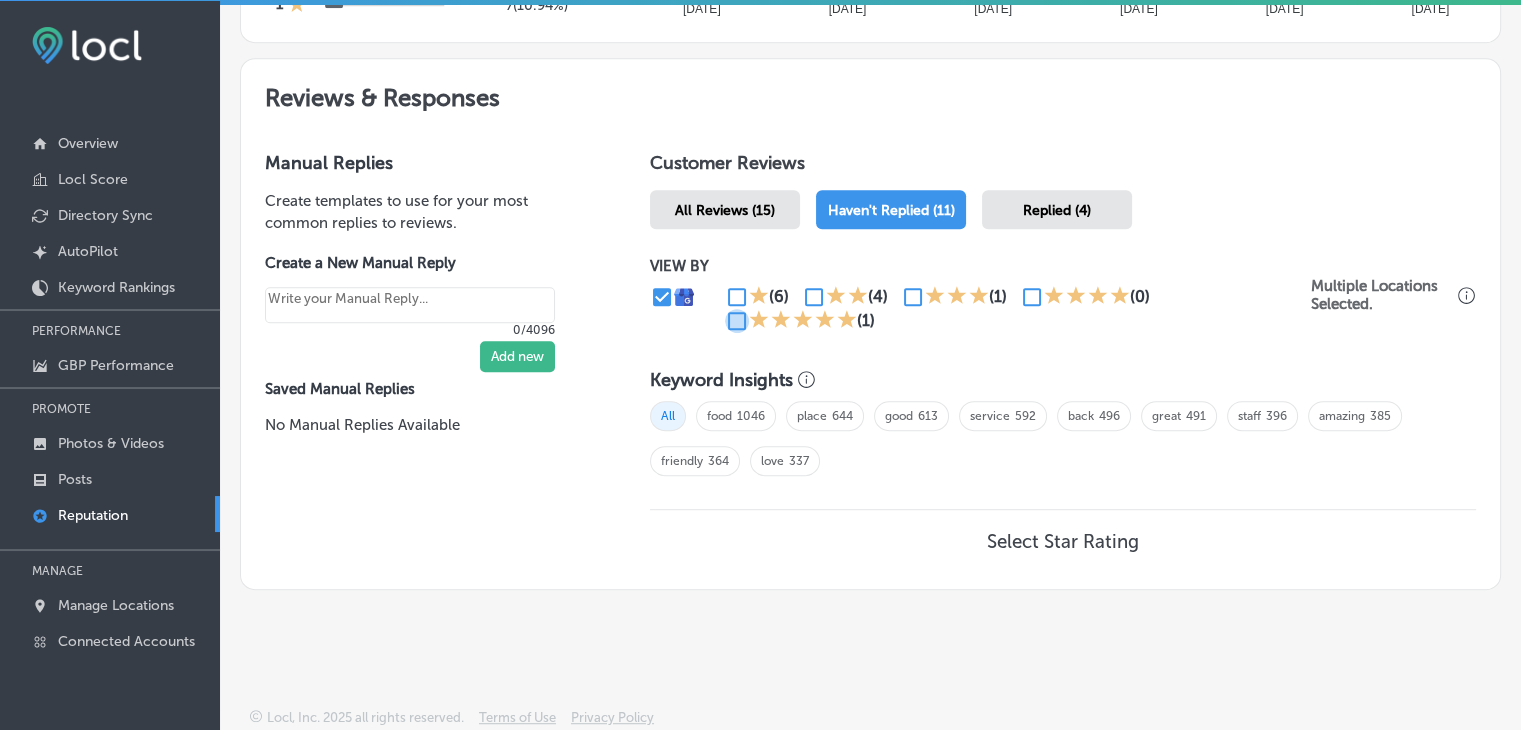 click at bounding box center (737, 321) 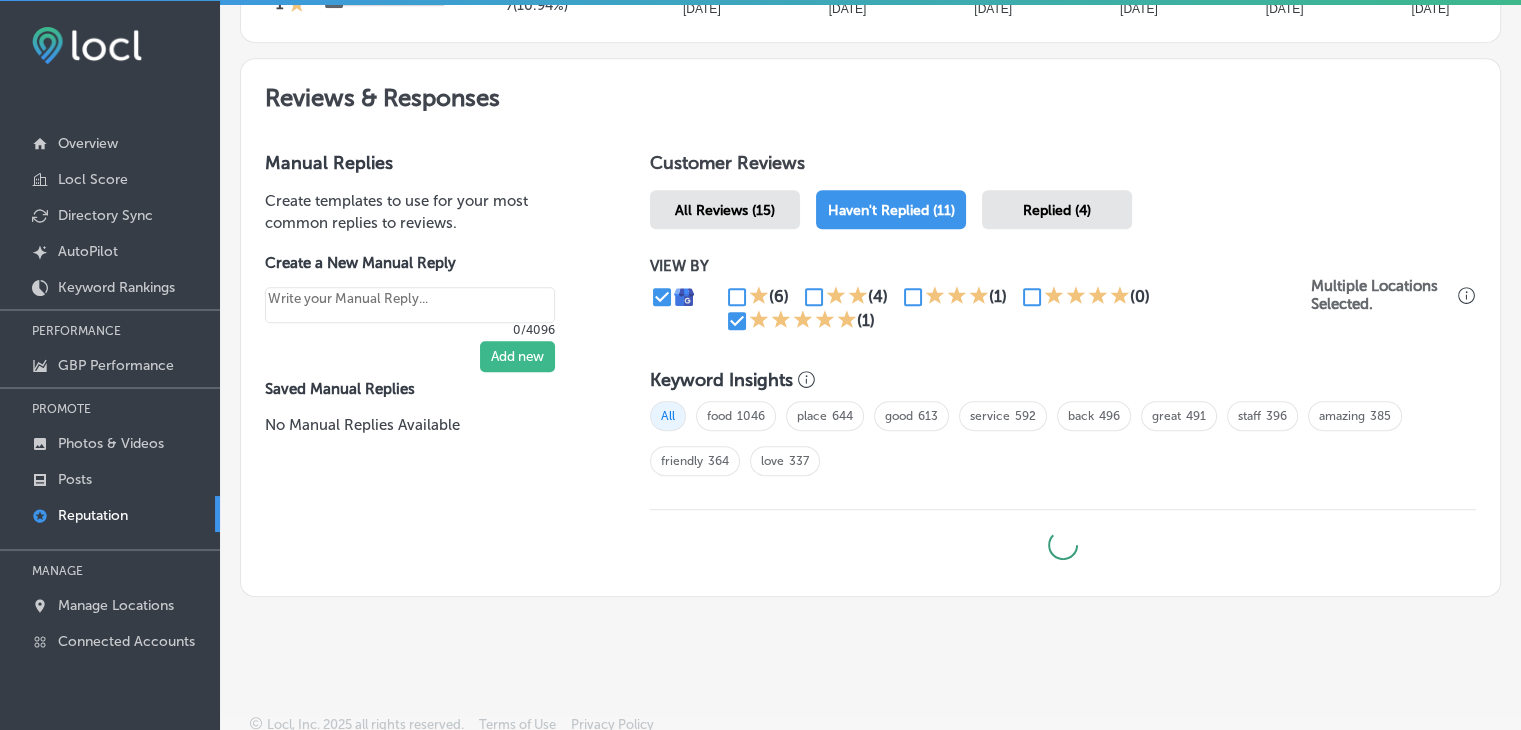 type on "x" 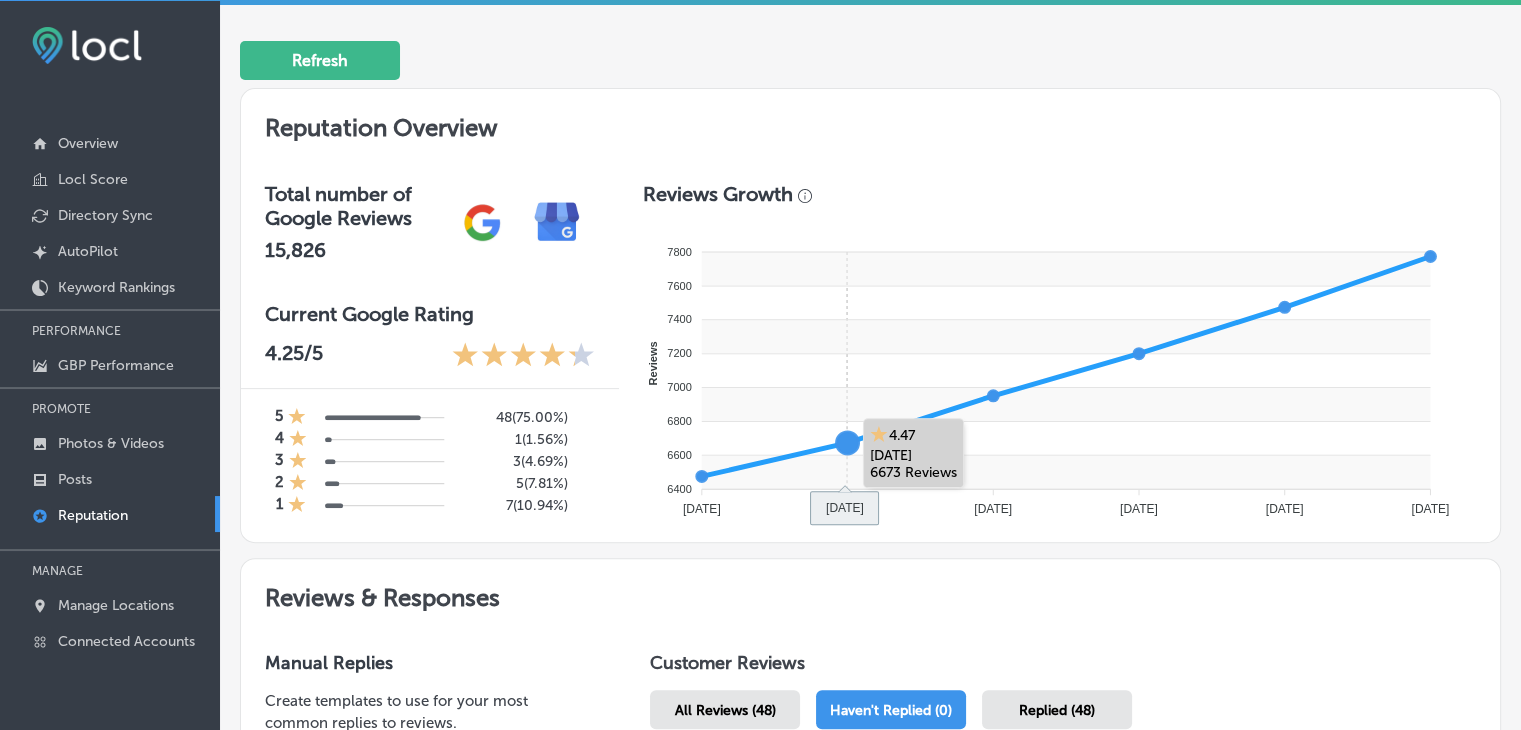 scroll, scrollTop: 1051, scrollLeft: 0, axis: vertical 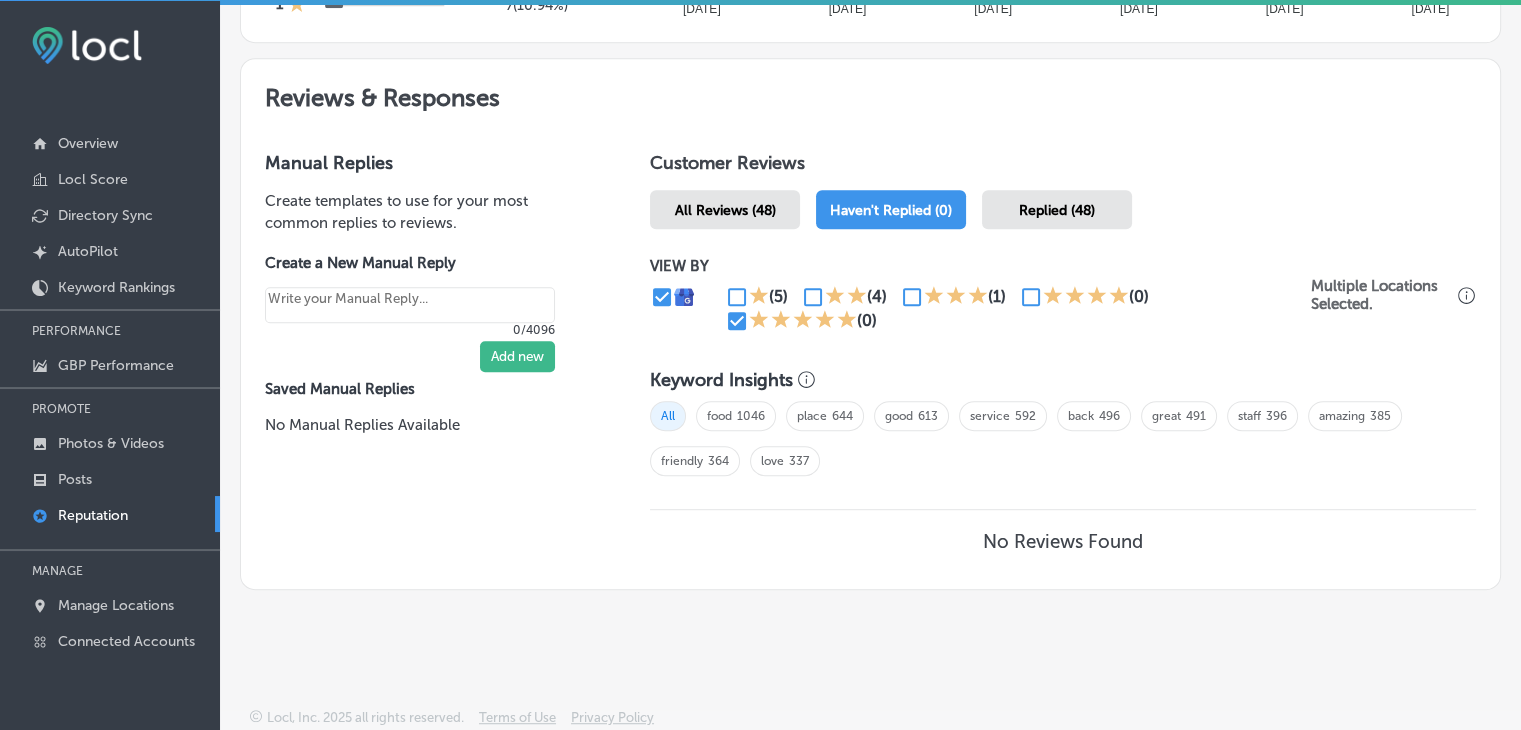 click on "(1)" at bounding box center [997, 296] 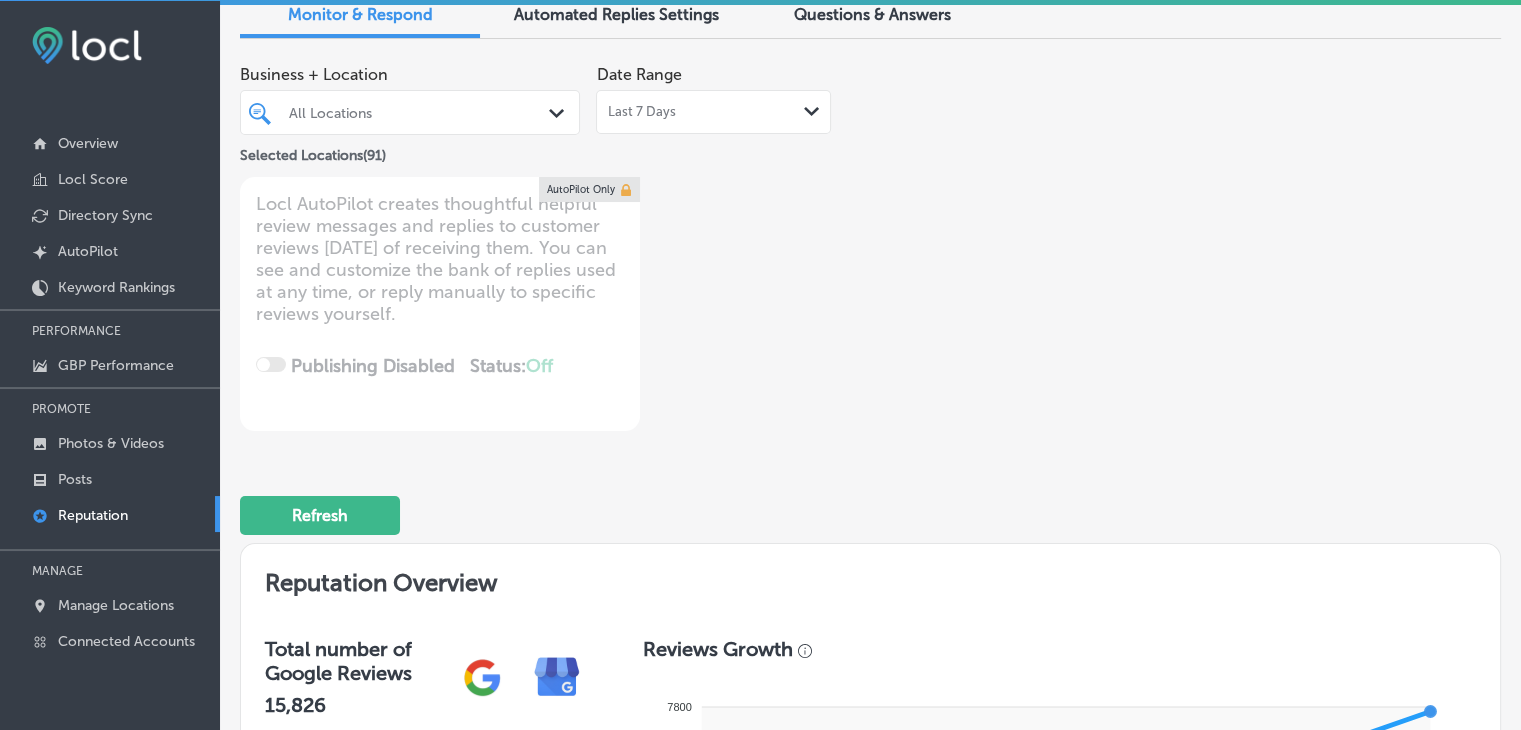 scroll, scrollTop: 0, scrollLeft: 0, axis: both 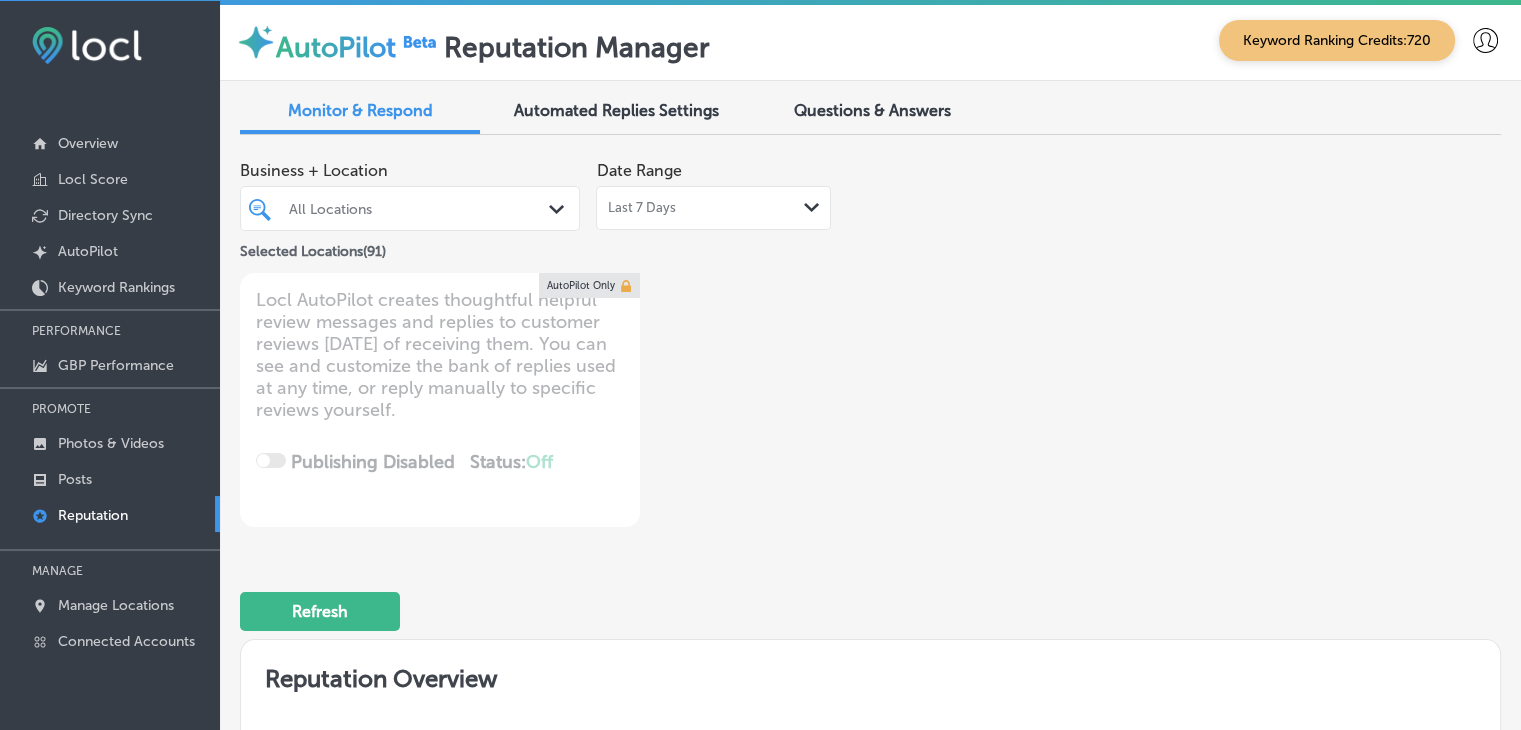 drag, startPoint x: 741, startPoint y: 168, endPoint x: 738, endPoint y: 204, distance: 36.124783 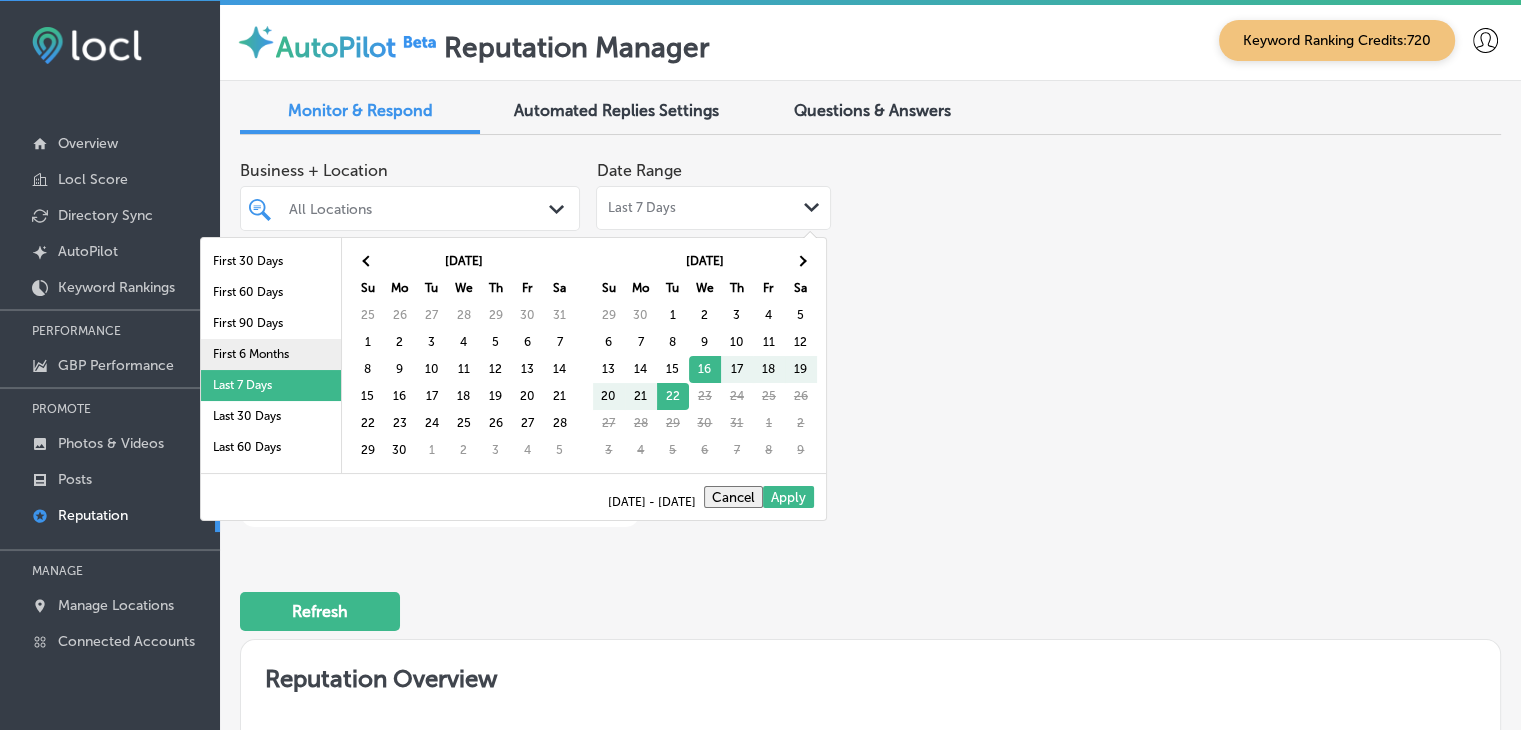 click on "First 6 Months" at bounding box center (271, 354) 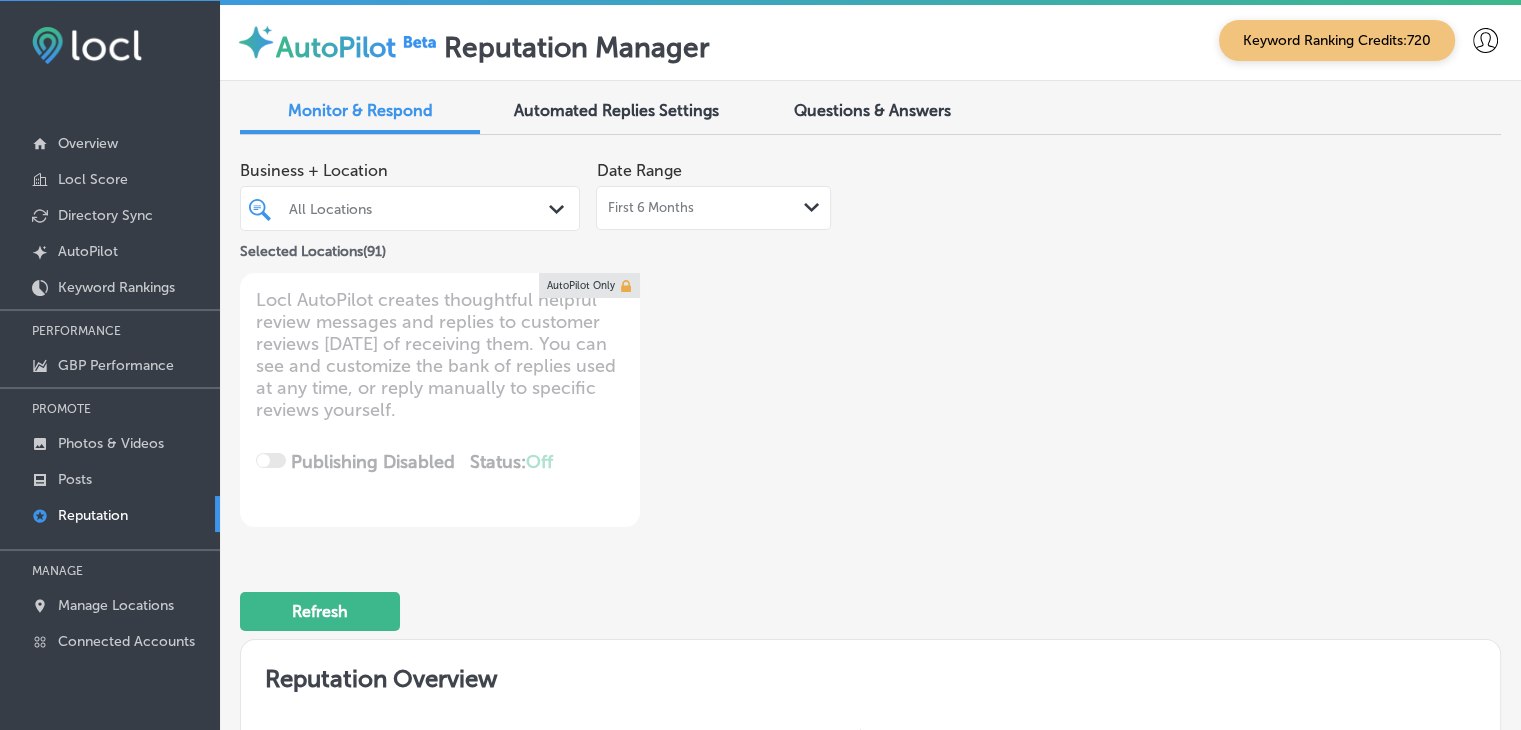 click on "Business + Location
All Locations
Path
Created with Sketch.
Selected Locations  ( 91 ) Date Range First 6 Months
Path
Created with Sketch." at bounding box center [618, 207] 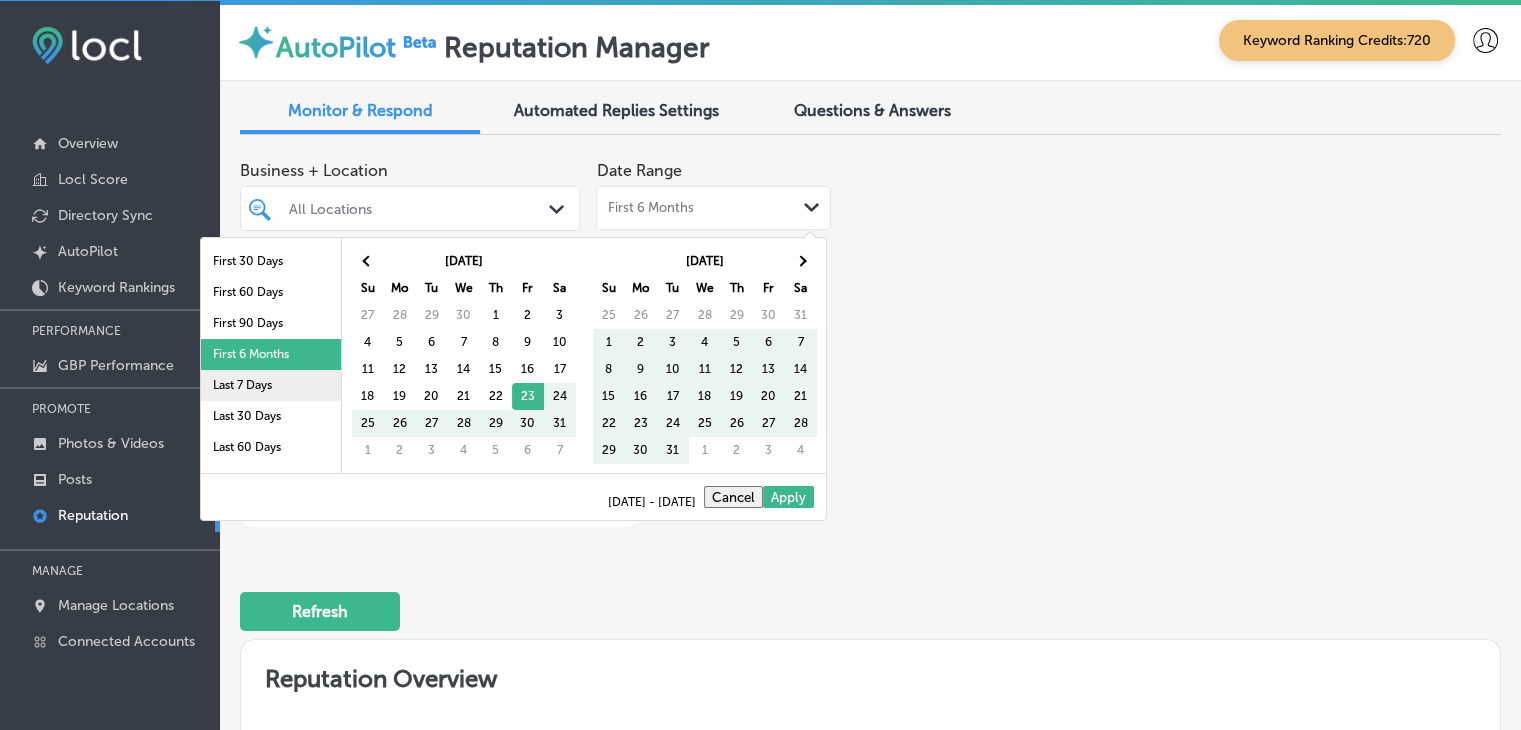 click on "Last 7 Days" at bounding box center (271, 385) 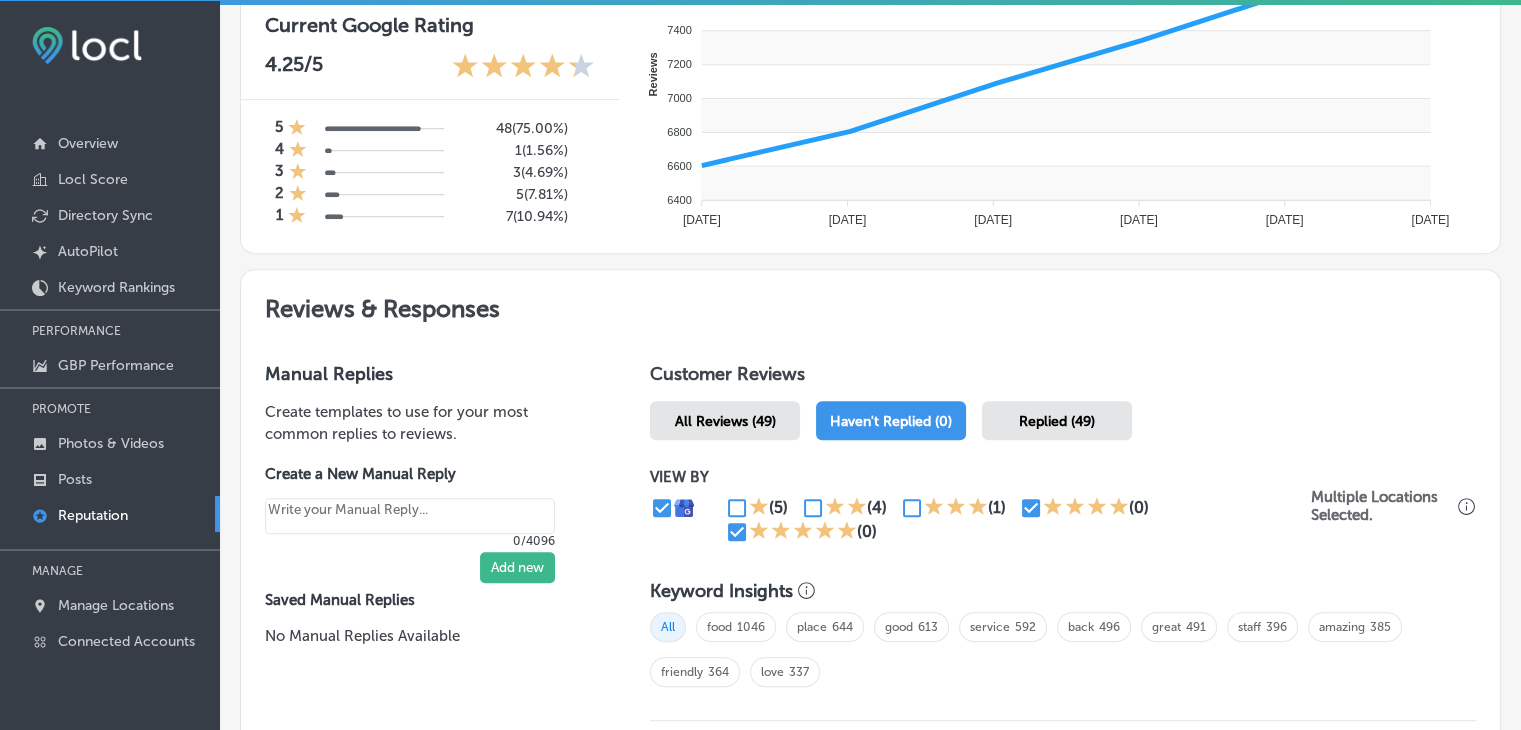 type on "x" 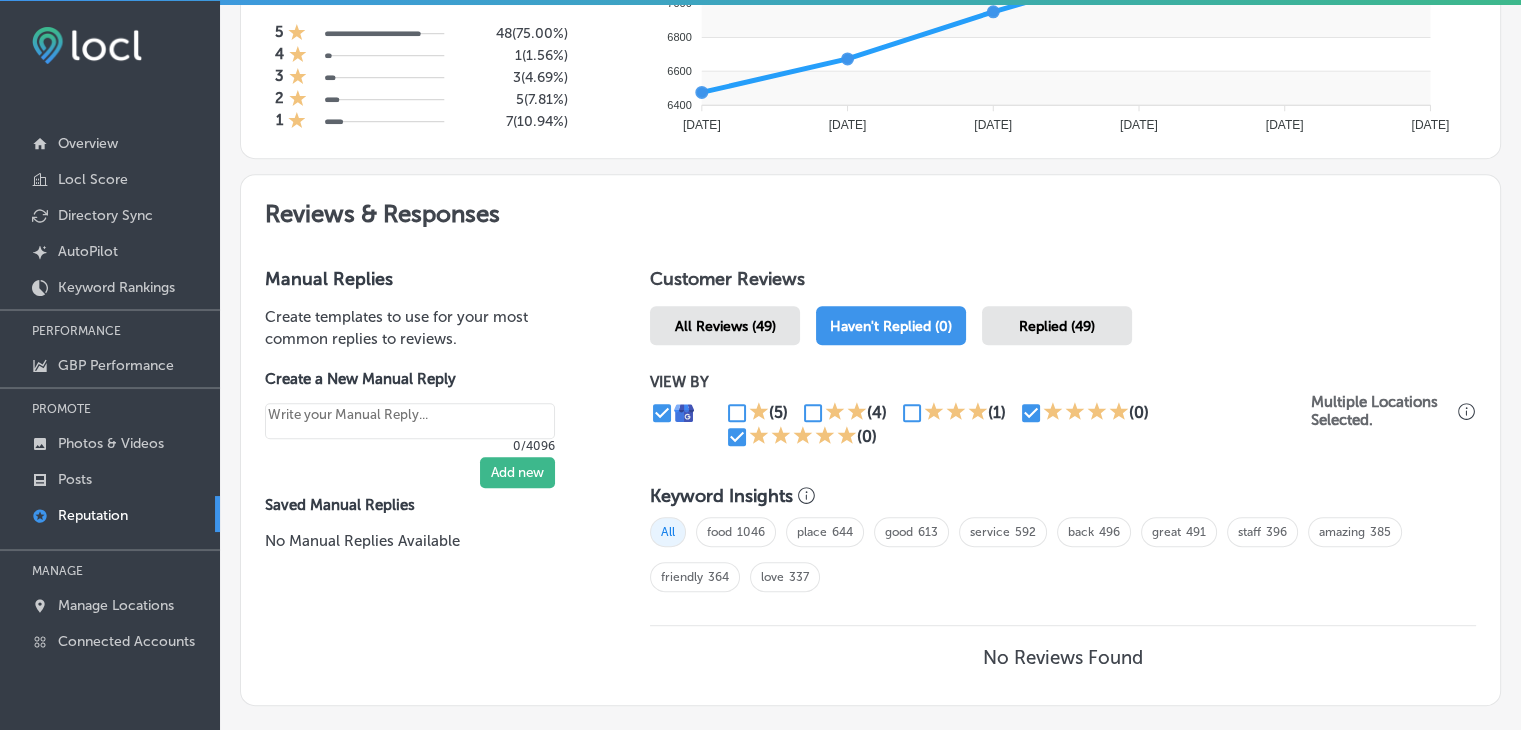 scroll, scrollTop: 1051, scrollLeft: 0, axis: vertical 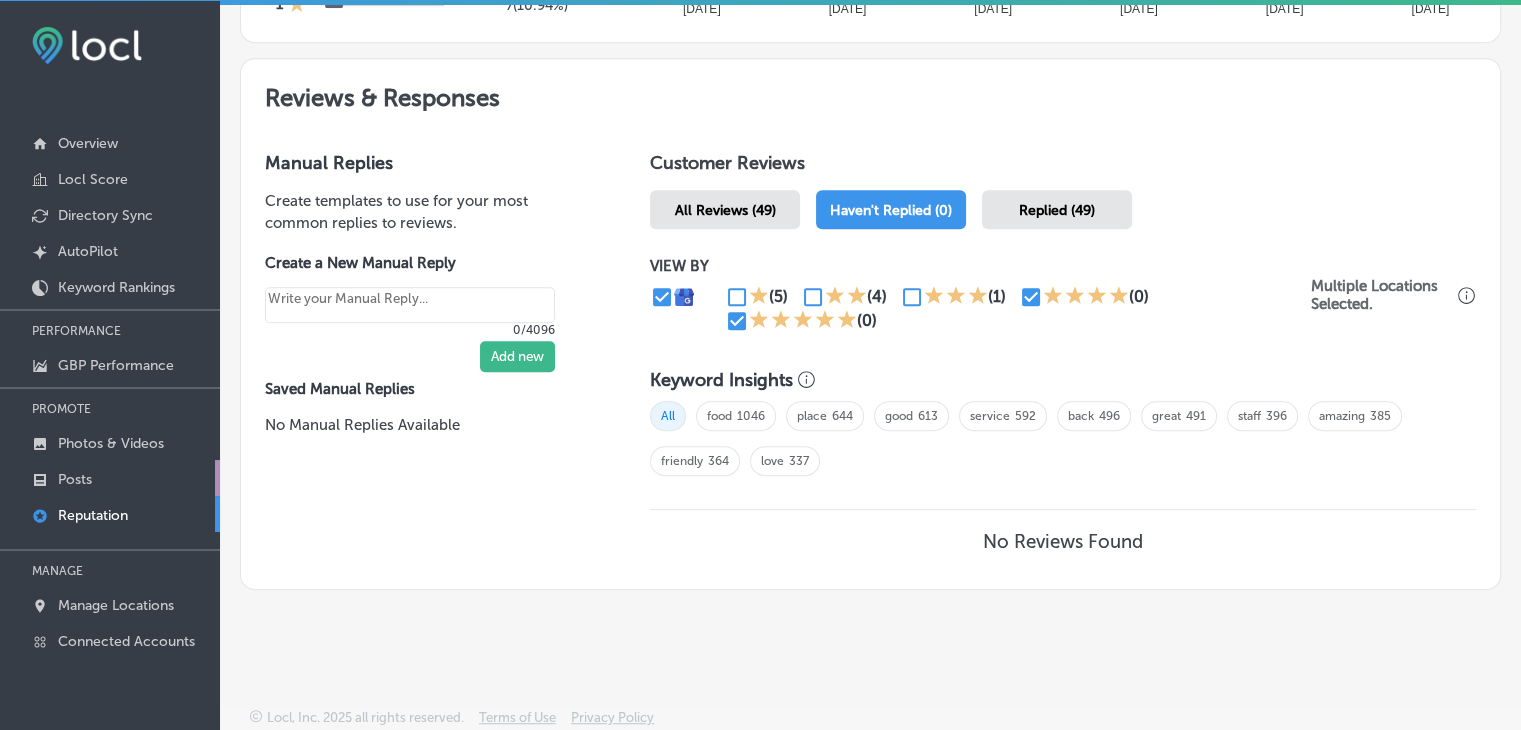 click on "Posts" at bounding box center [75, 479] 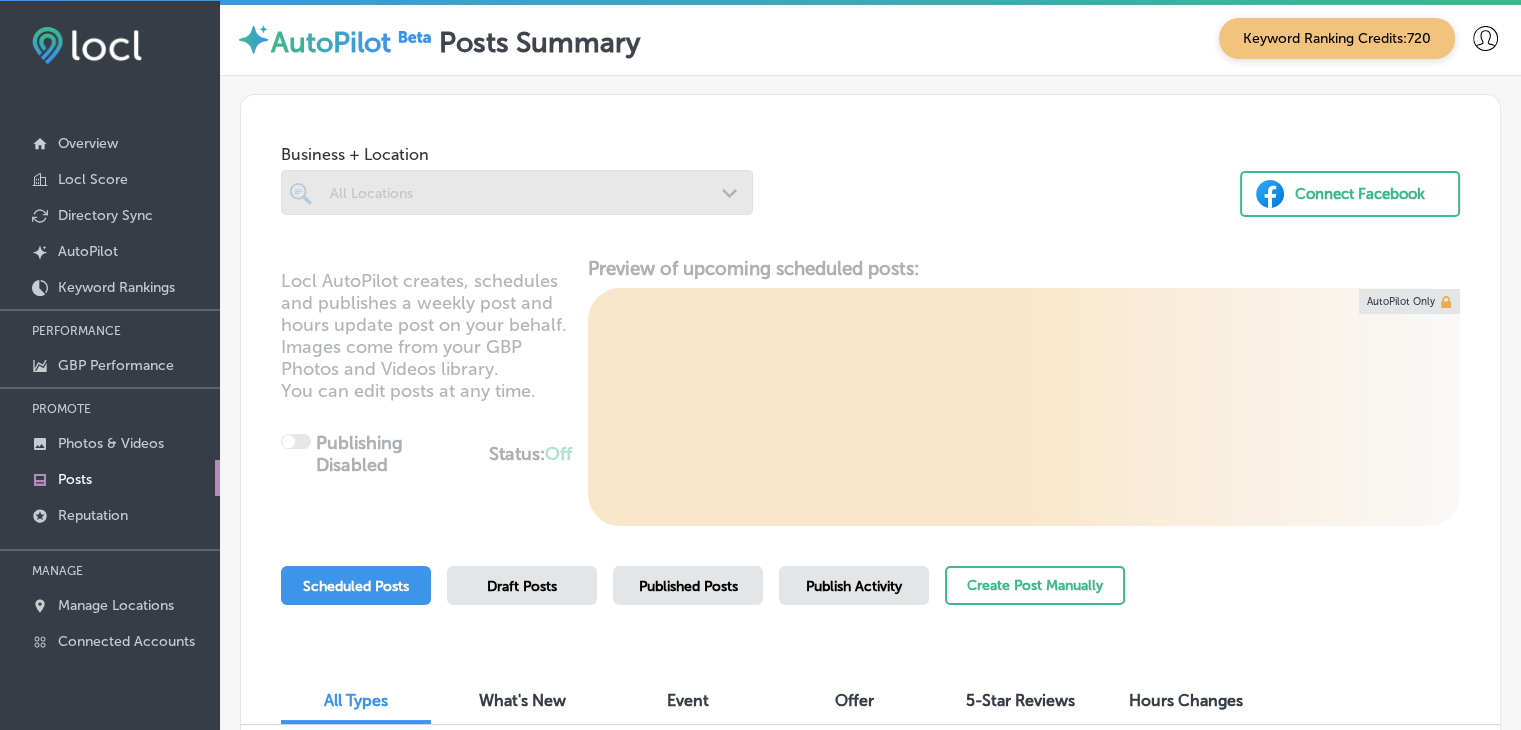click on "Publish Activity" at bounding box center (854, 586) 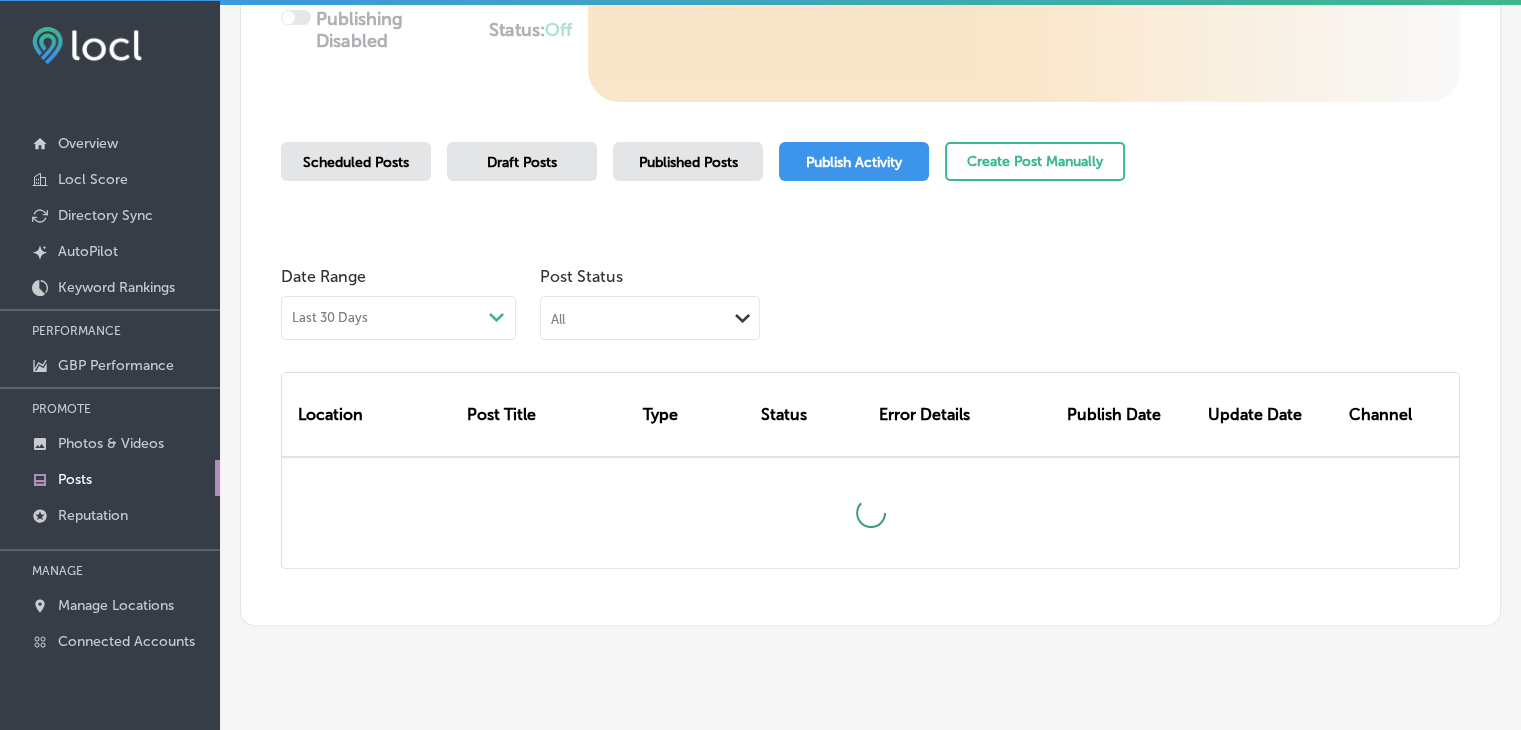 scroll, scrollTop: 449, scrollLeft: 0, axis: vertical 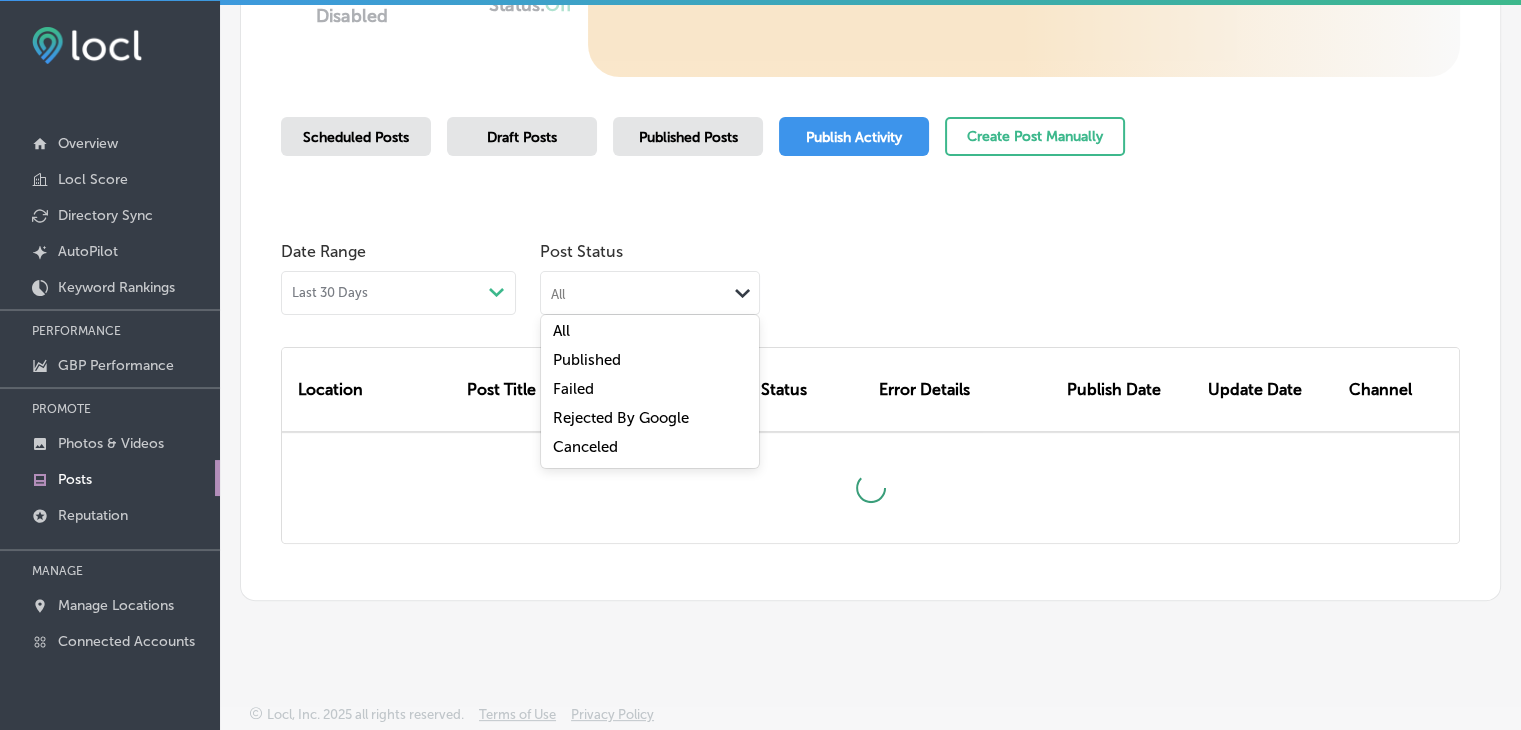 click on "All
Path
Created with Sketch." at bounding box center [650, 291] 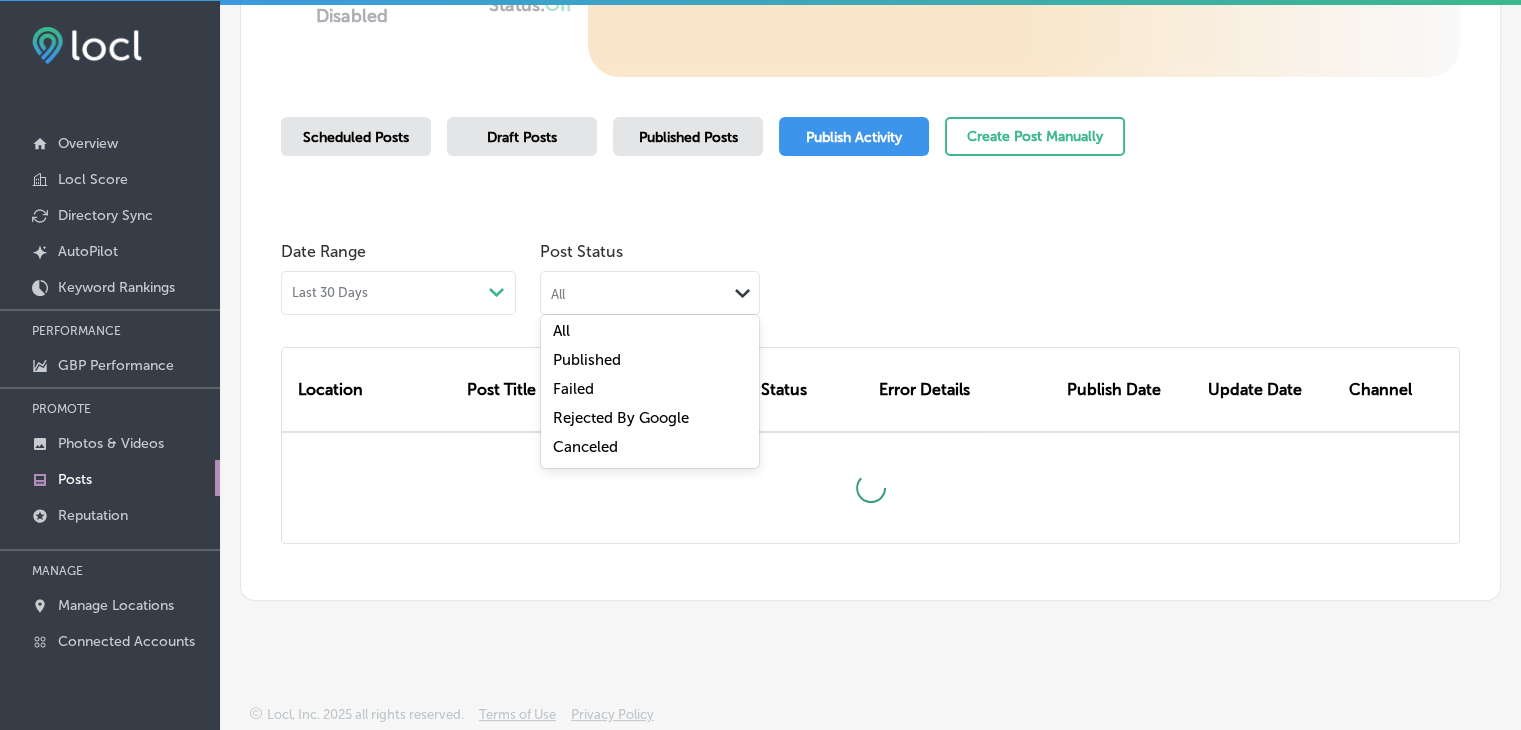 click on "Failed" at bounding box center (650, 391) 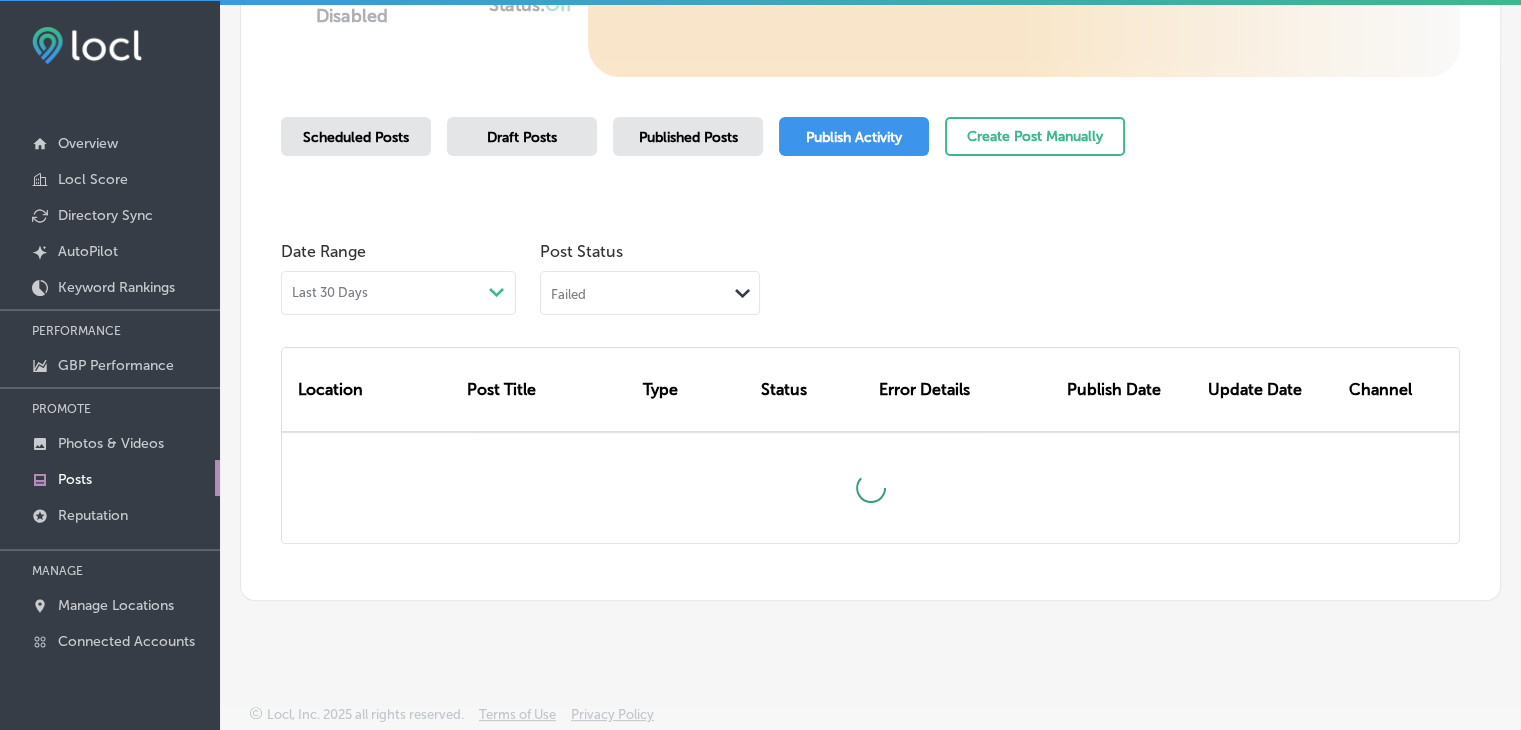 scroll, scrollTop: 422, scrollLeft: 0, axis: vertical 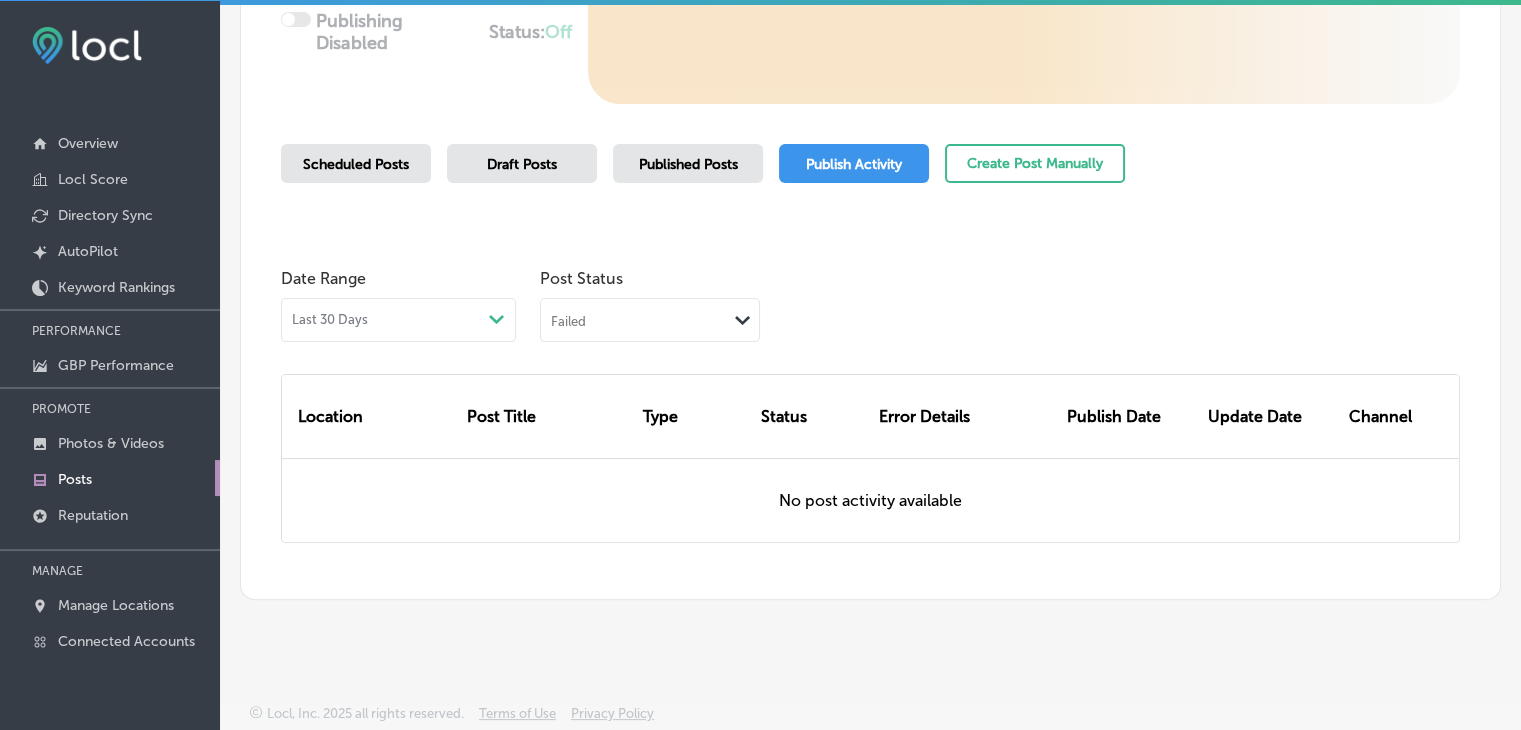 click on "Failed" at bounding box center [634, 319] 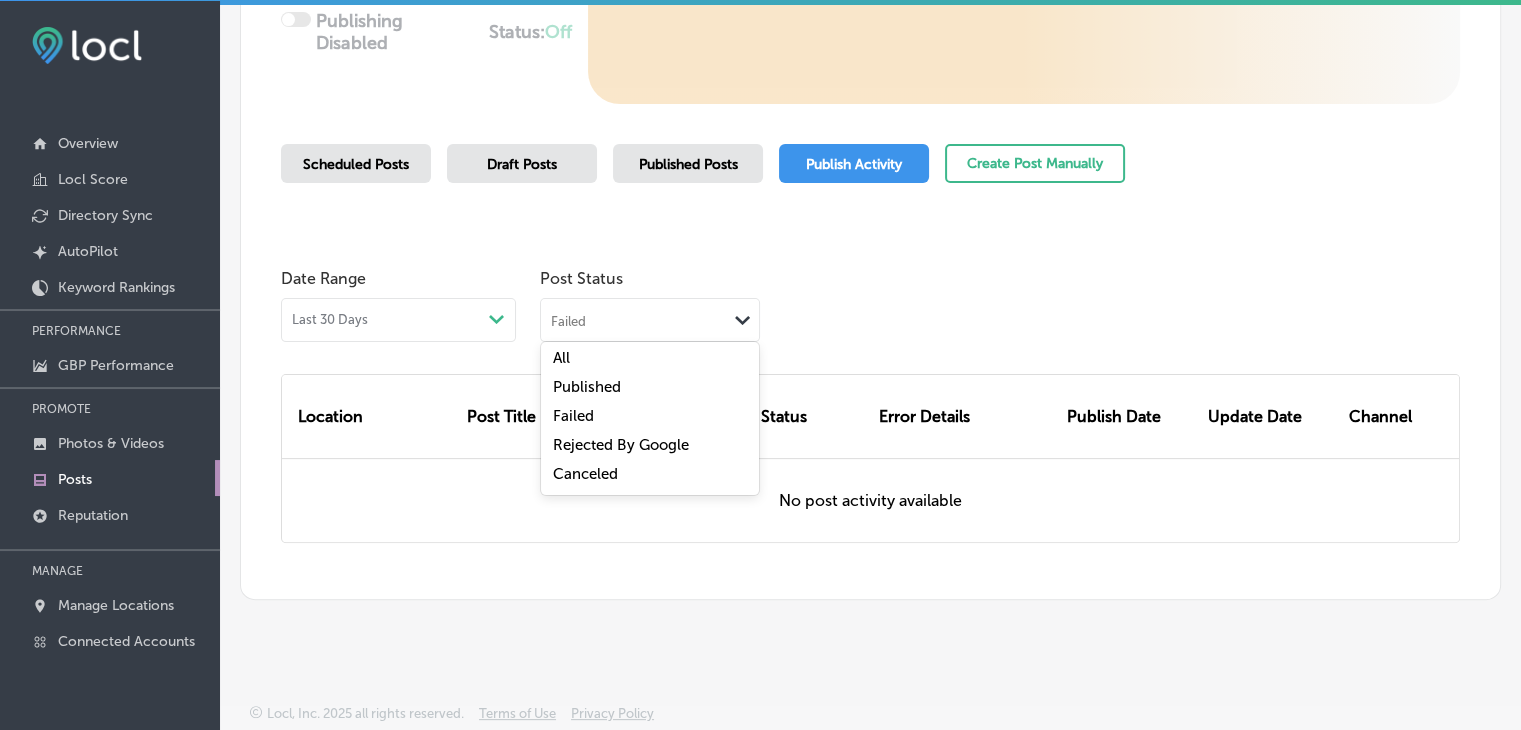 click on "Rejected By Google" at bounding box center [621, 445] 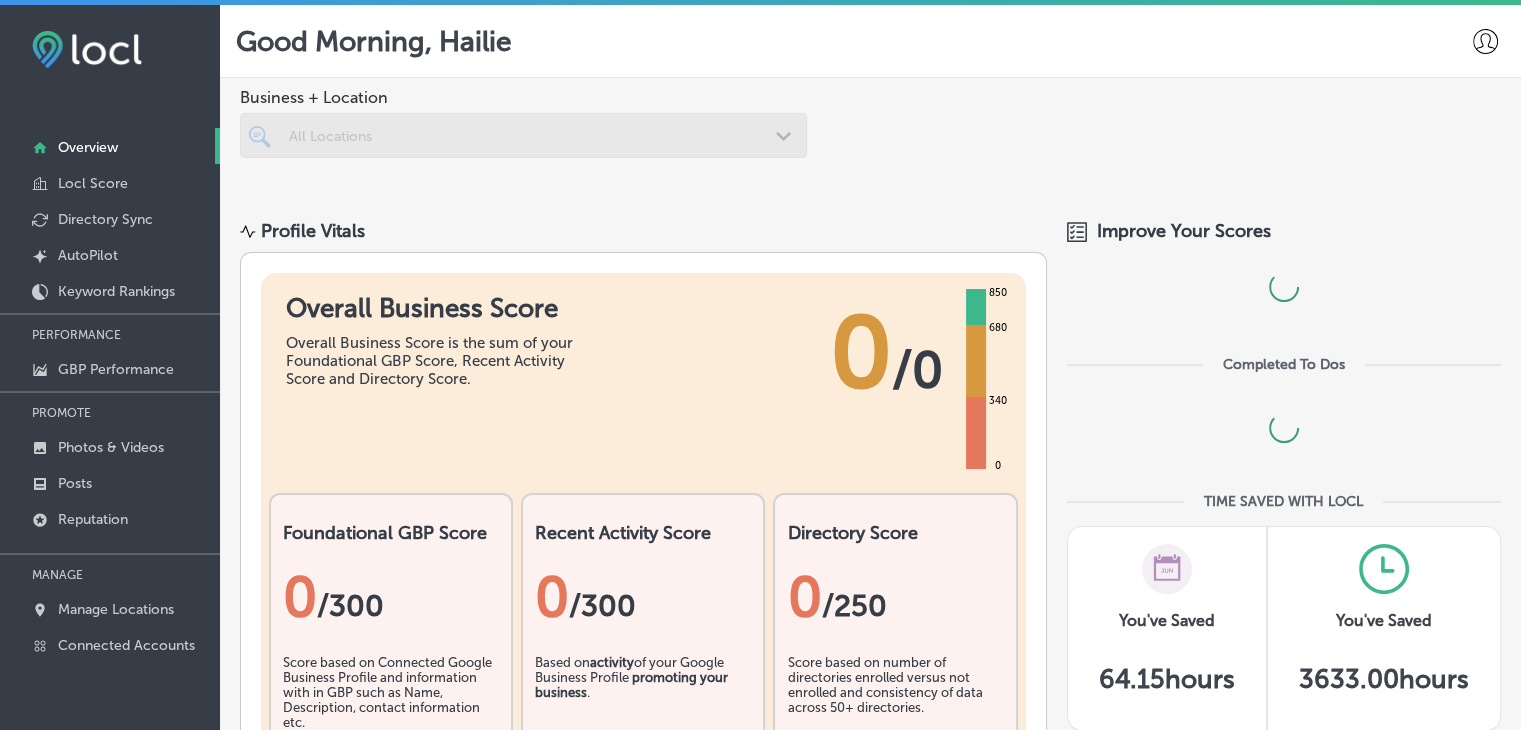 scroll, scrollTop: 0, scrollLeft: 0, axis: both 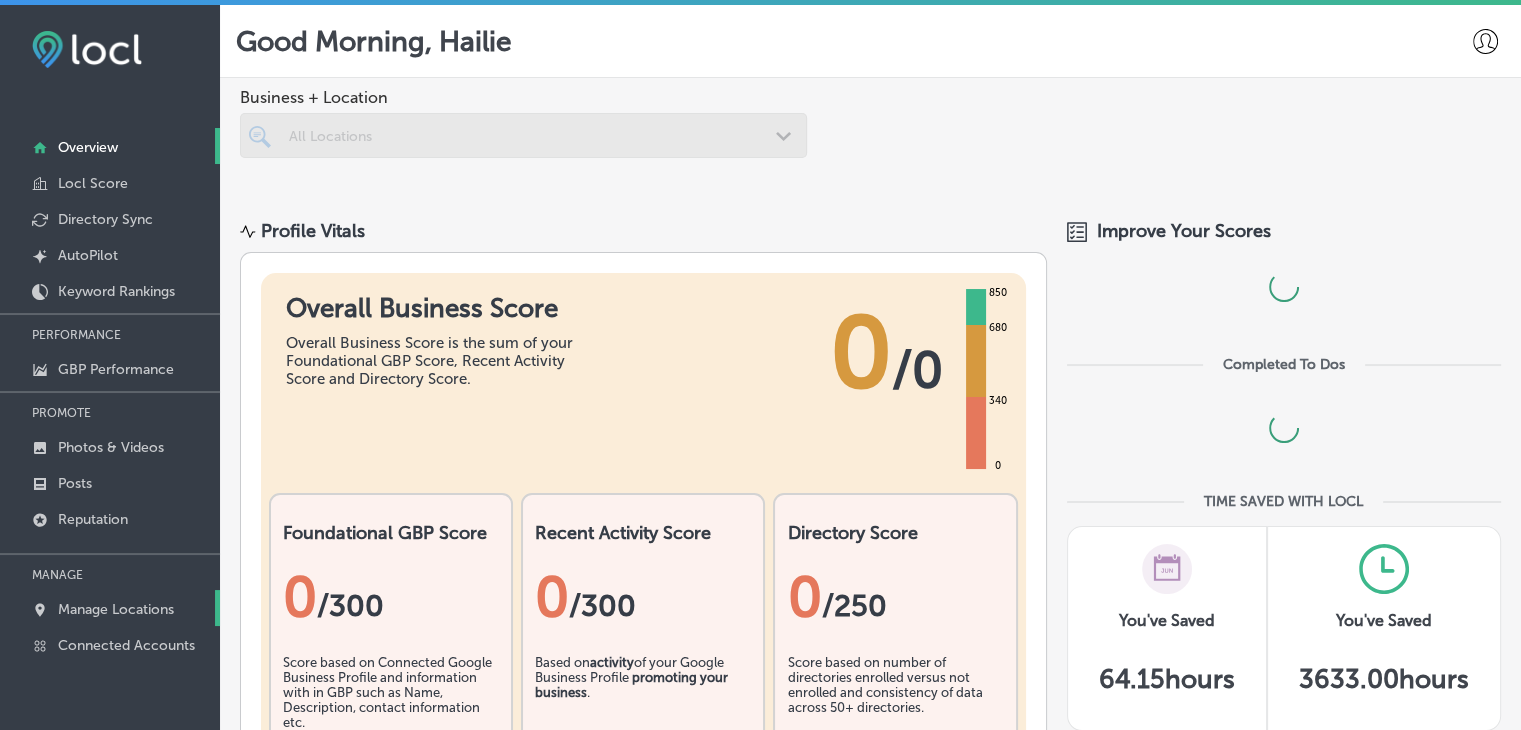 click on "Manage Locations" at bounding box center (110, 608) 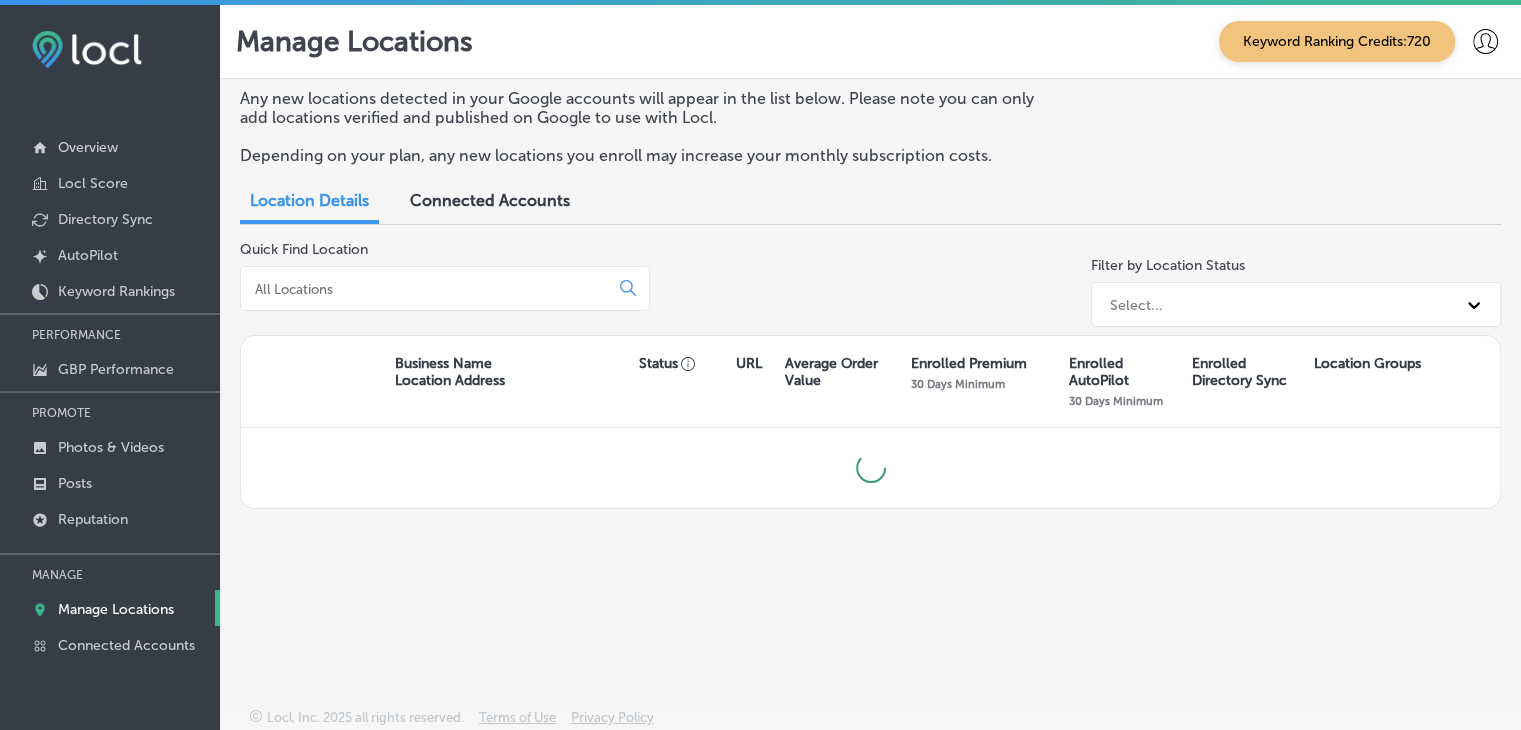 click at bounding box center (428, 289) 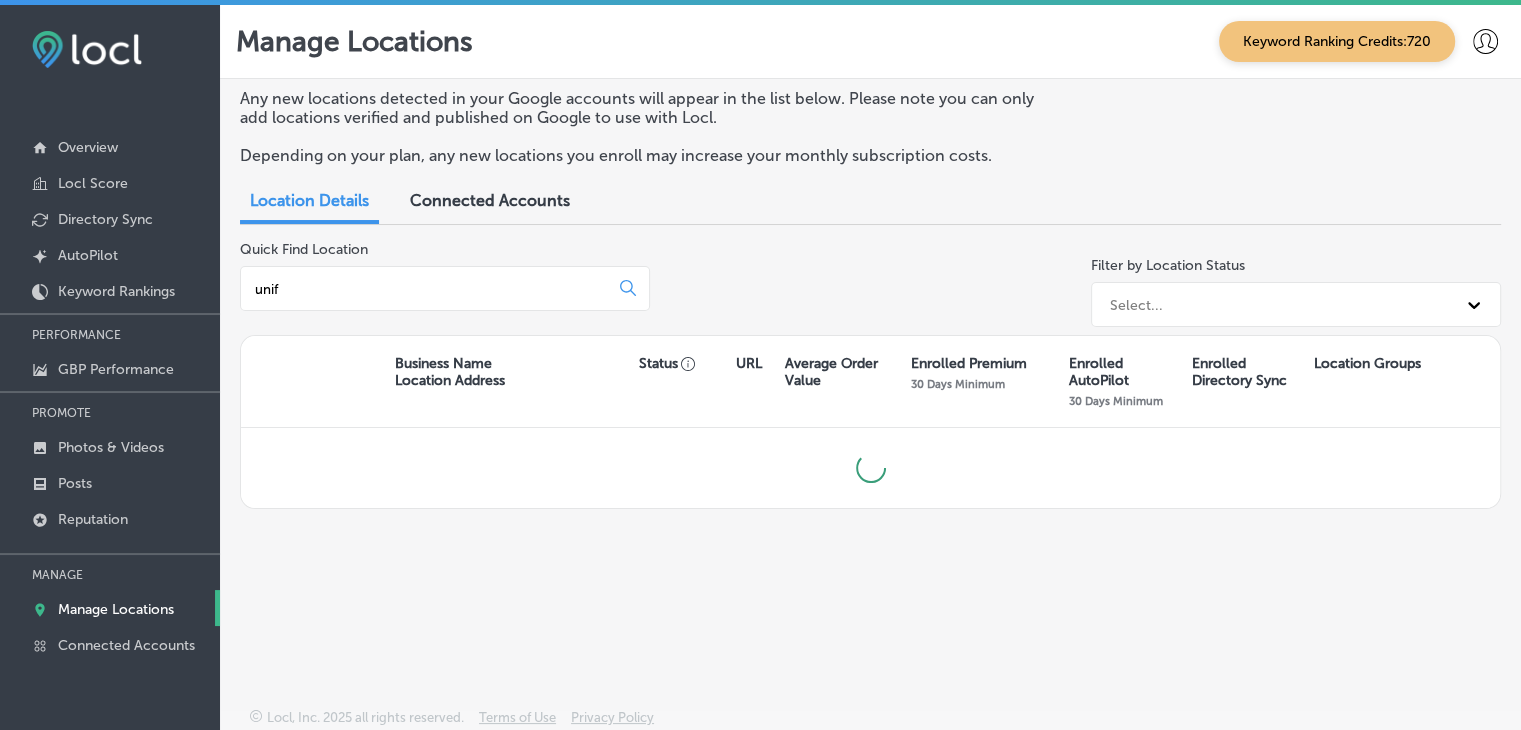 type on "unify" 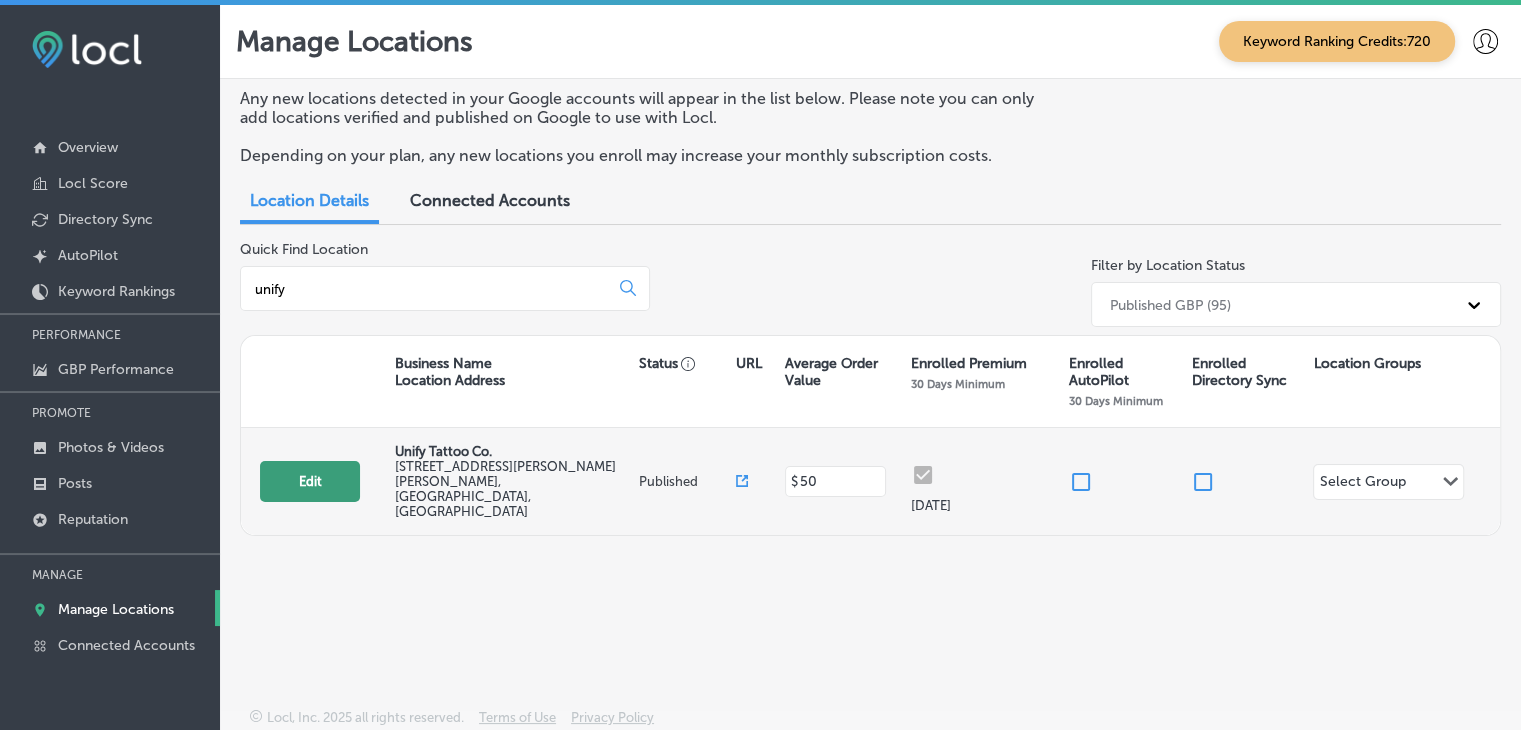 click on "Edit" at bounding box center [310, 481] 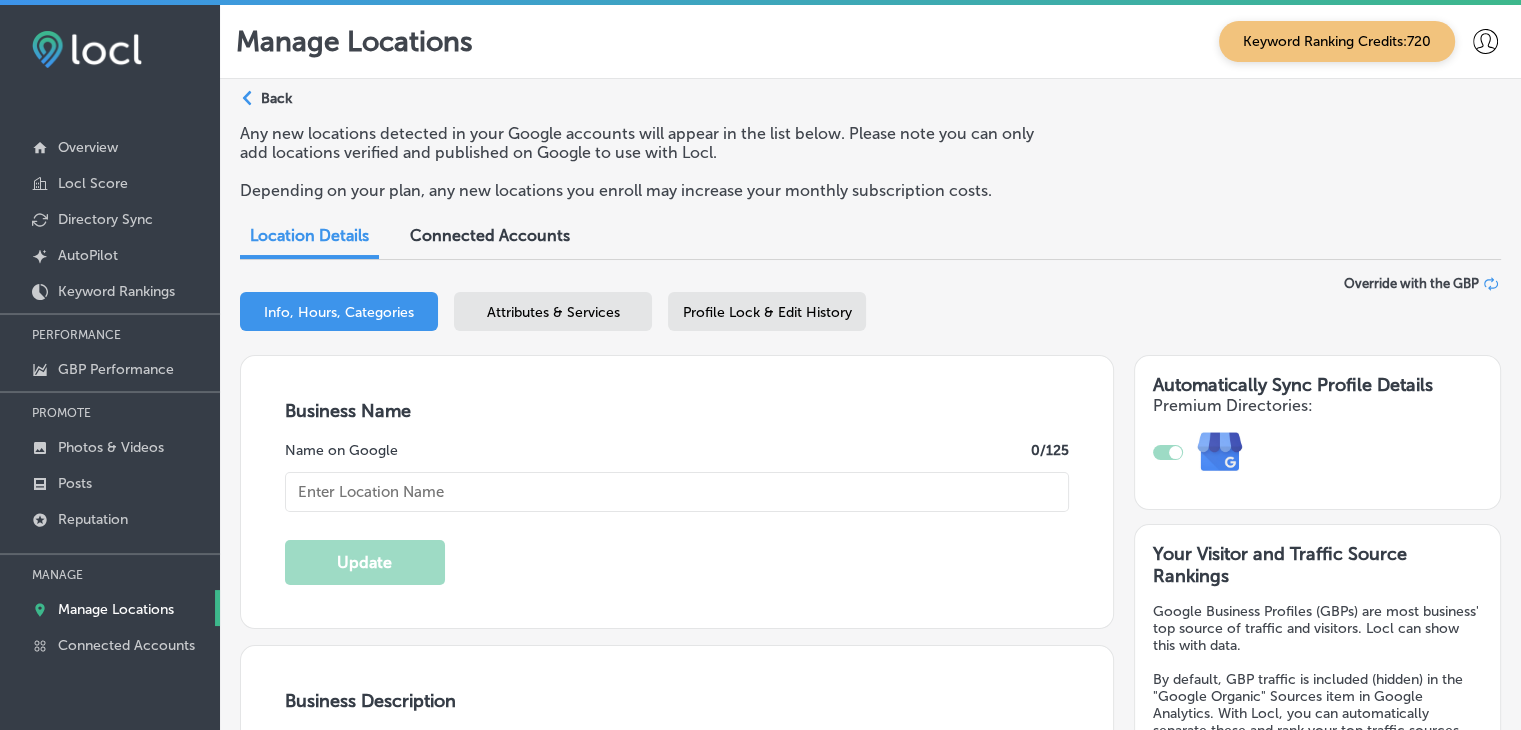 type on "Unify Tattoo Co." 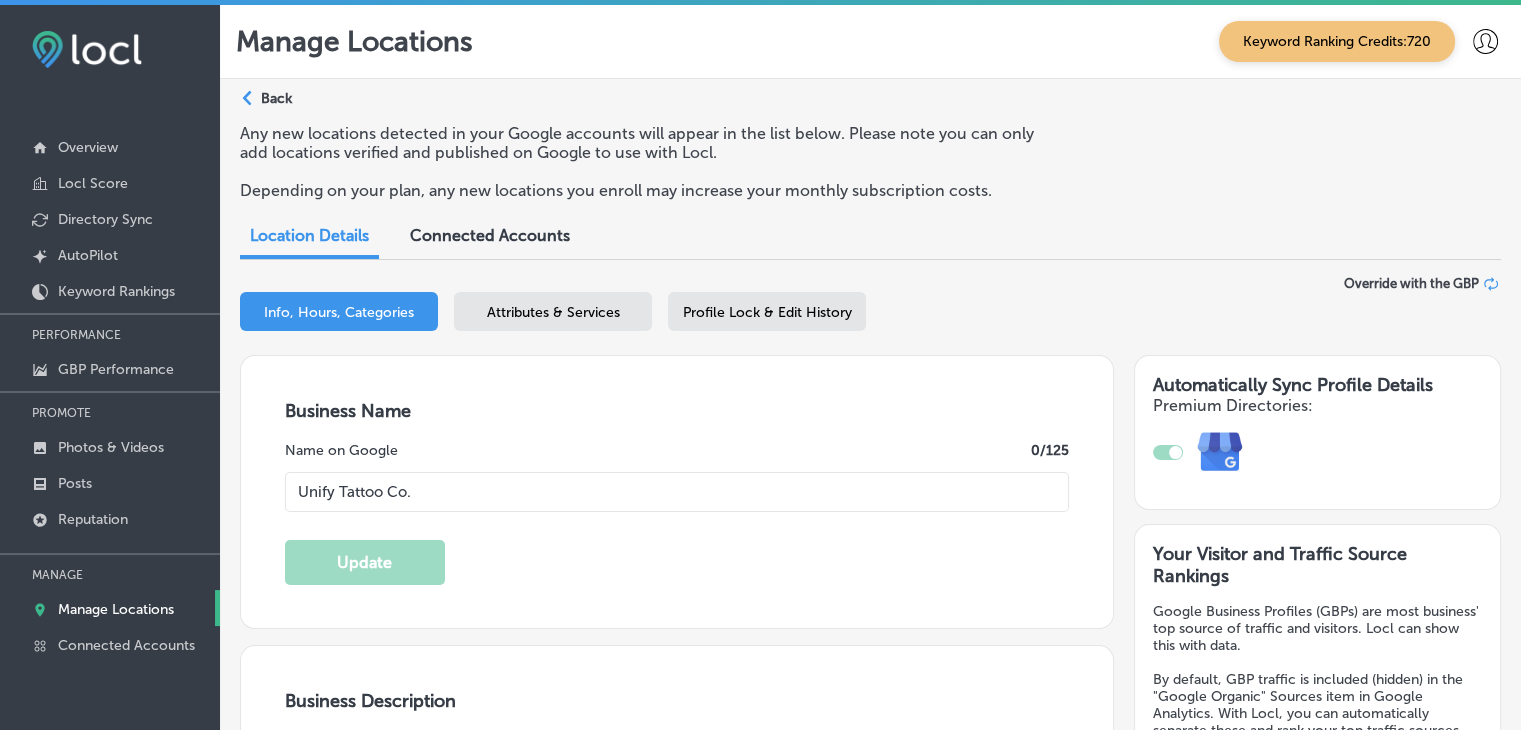 type on "314 S Ponce De Leon Blvd" 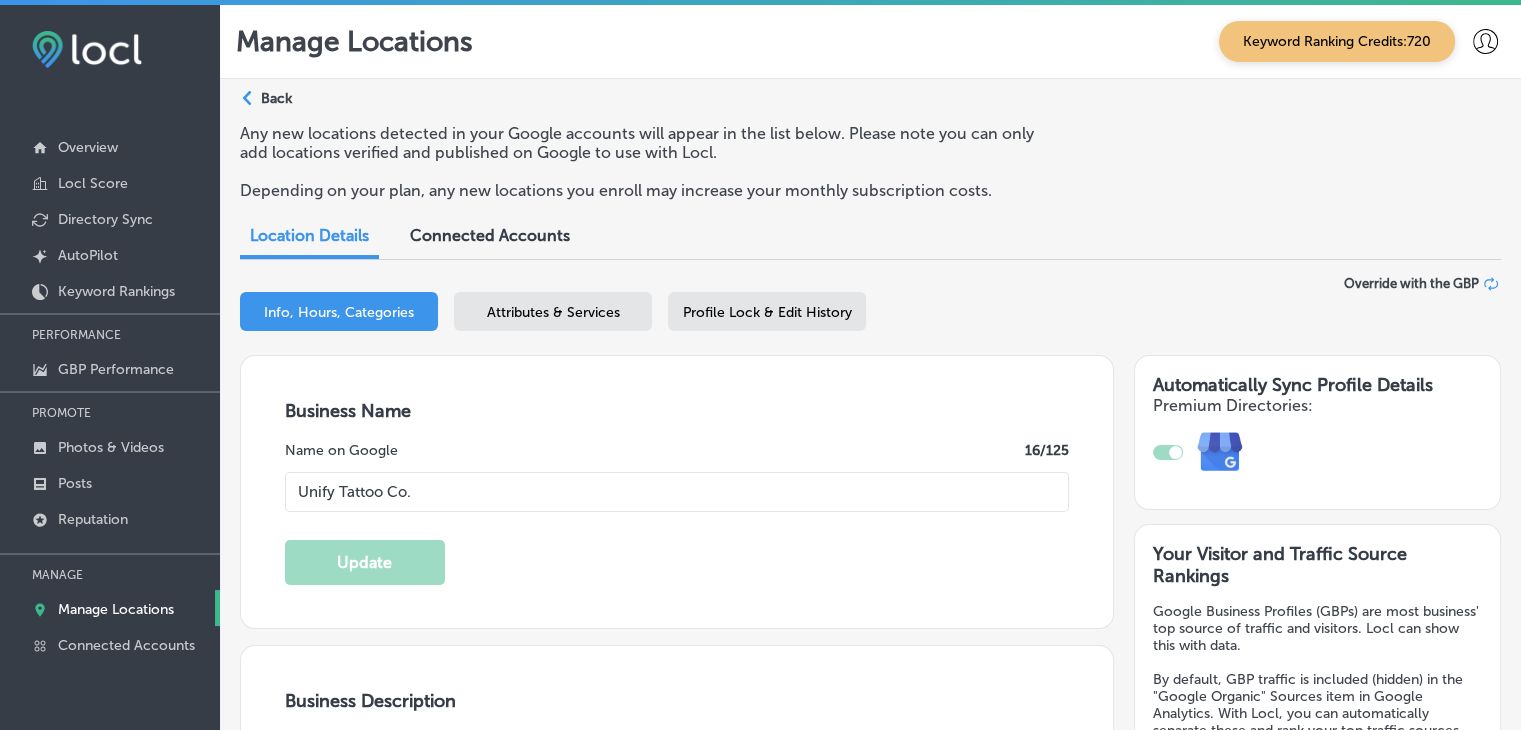 type on "Unify Tattoo Co., situated in the heart of St. Augustine, FL, has been the beacon of exceptional tattoo artistry and body piercing since 2014. Home to a team of talented artists, we provide a broad spectrum of tattoo styles, including black and grey, vibrant color, traditional, realism, geometric, black work, Japanese, neo-traditional, and new school, to meet every client's unique needs. Our expertise also extends to flawless cover-up services. Step into our creative space to experience transformation through art, explore our fine art gallery, and give someone special the gift of self-expression with our gift certificates. At Unify Tattoo Co., art and individuality beautifully unite." 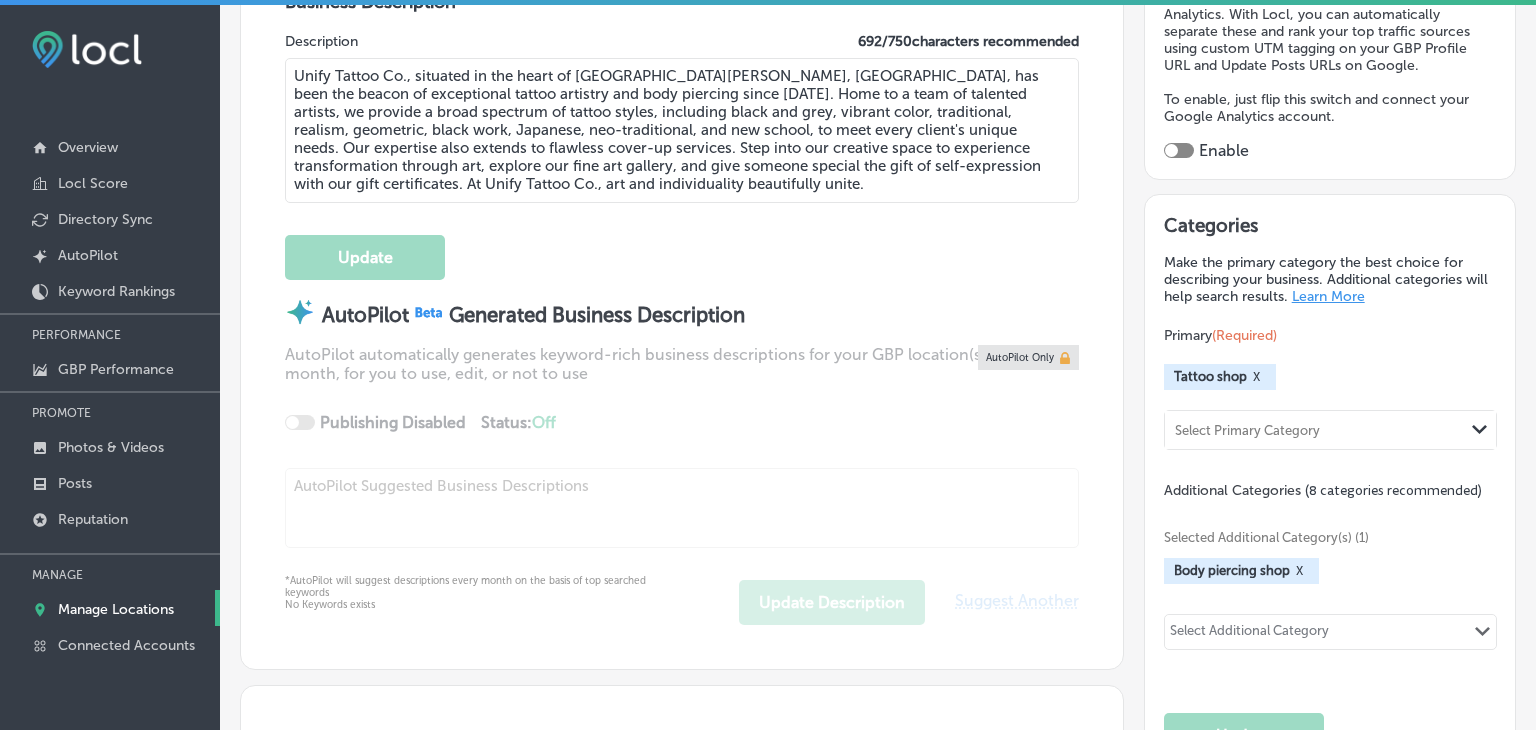scroll, scrollTop: 0, scrollLeft: 0, axis: both 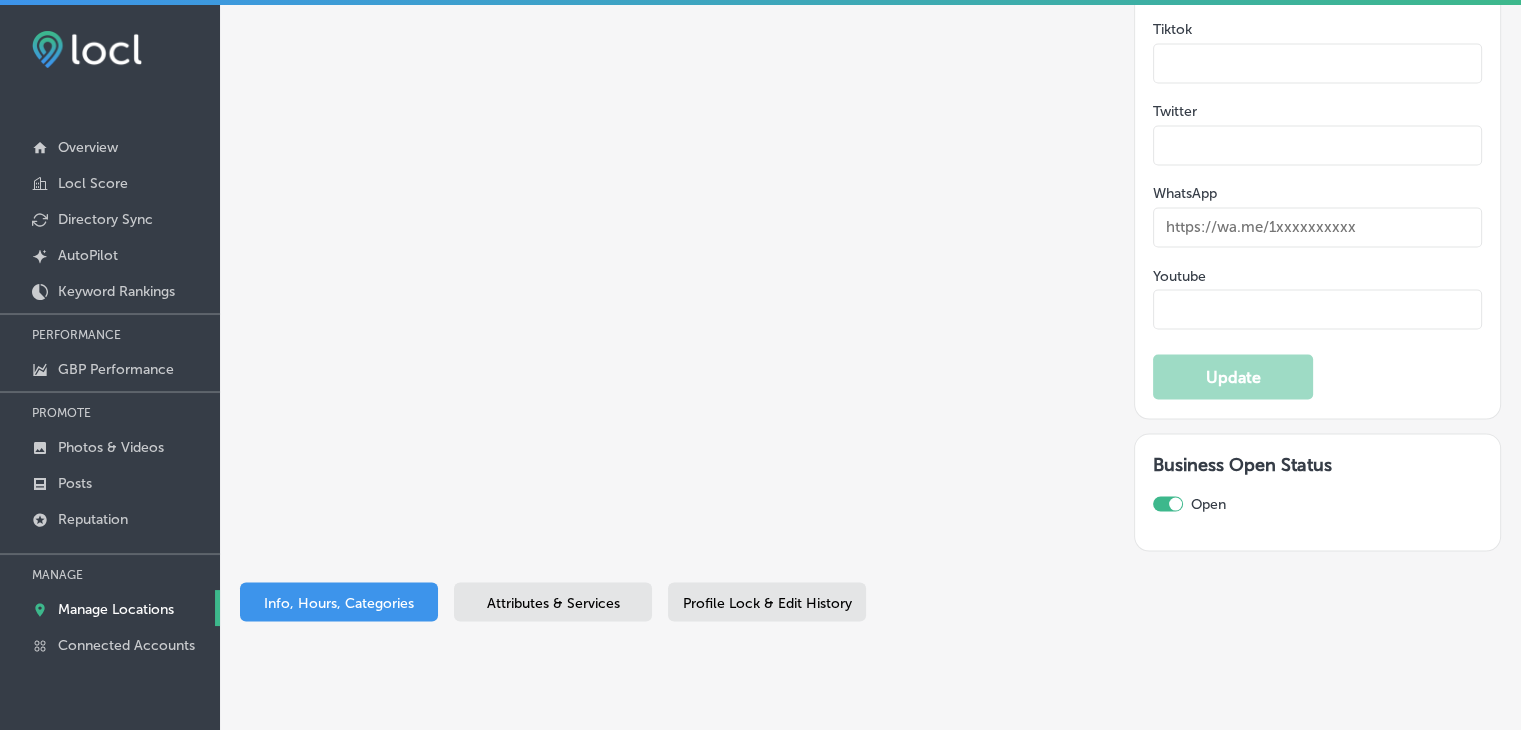 click on "Business + Location
Unify Tattoo Co.
Path
Created with Sketch.
Selected Locations  ( 1 ) Info, Hours, Categories Attributes & Services Profile Lock & Edit History Override with the GBP
Business Name Name on Google 16 /125 Unify Tattoo Co. Update Business Description Description 692 / 750  characters recommended Update AutoPilot Generated Business Description AutoPilot automatically generates keyword-rich business descriptions for your GBP location(s) each month, for you to use, edit, or not to use Publishing Disabled Status:  Off 0 / 0  Location(s) Publishing AutoPilot Only
*AutoPilot will suggest descriptions every month on the basis of top searched keywords  No Keywords exists Update Description Suggest Another Business Hours Day" at bounding box center [870, -1317] 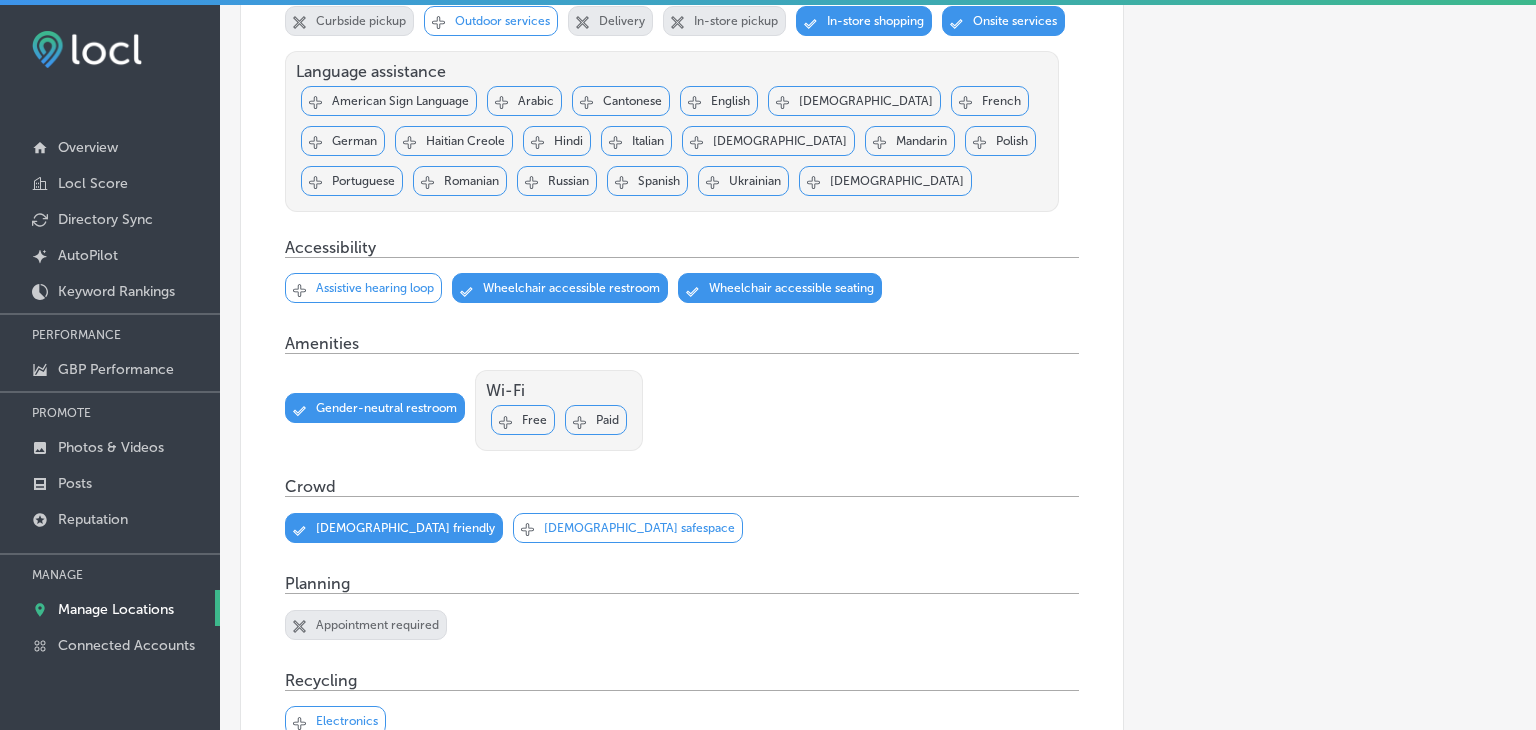 scroll, scrollTop: 0, scrollLeft: 0, axis: both 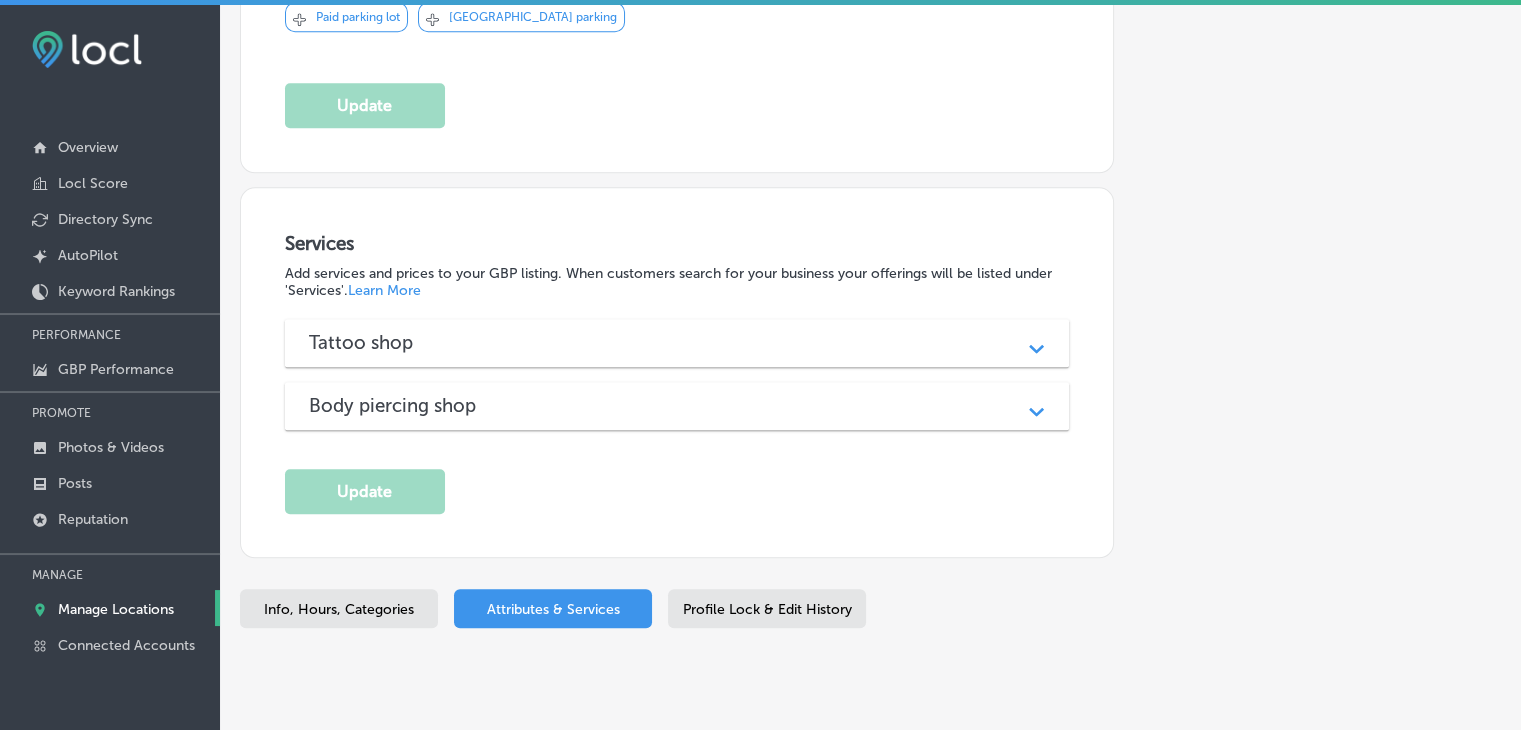 click on "Profile Lock & Edit History" at bounding box center [767, 608] 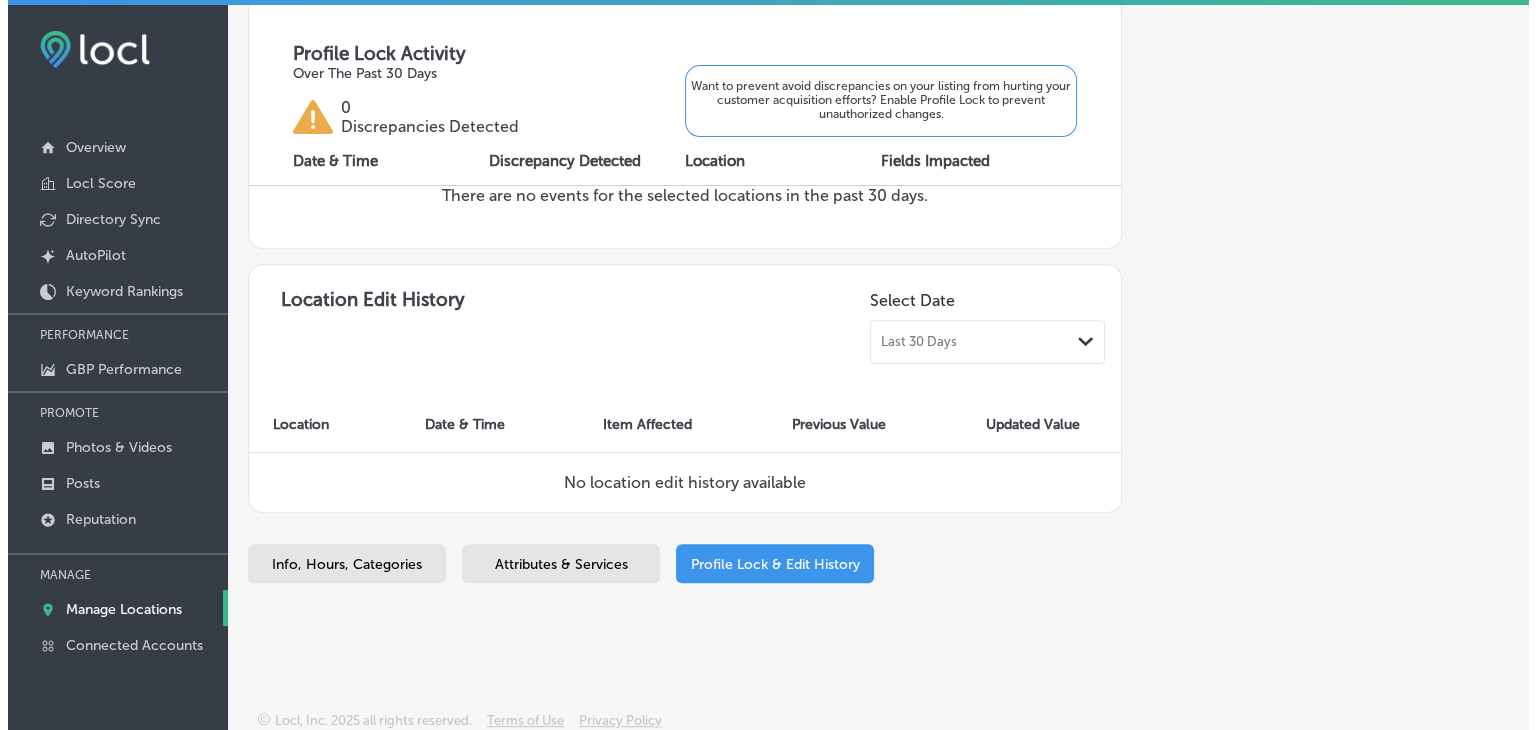 scroll, scrollTop: 0, scrollLeft: 0, axis: both 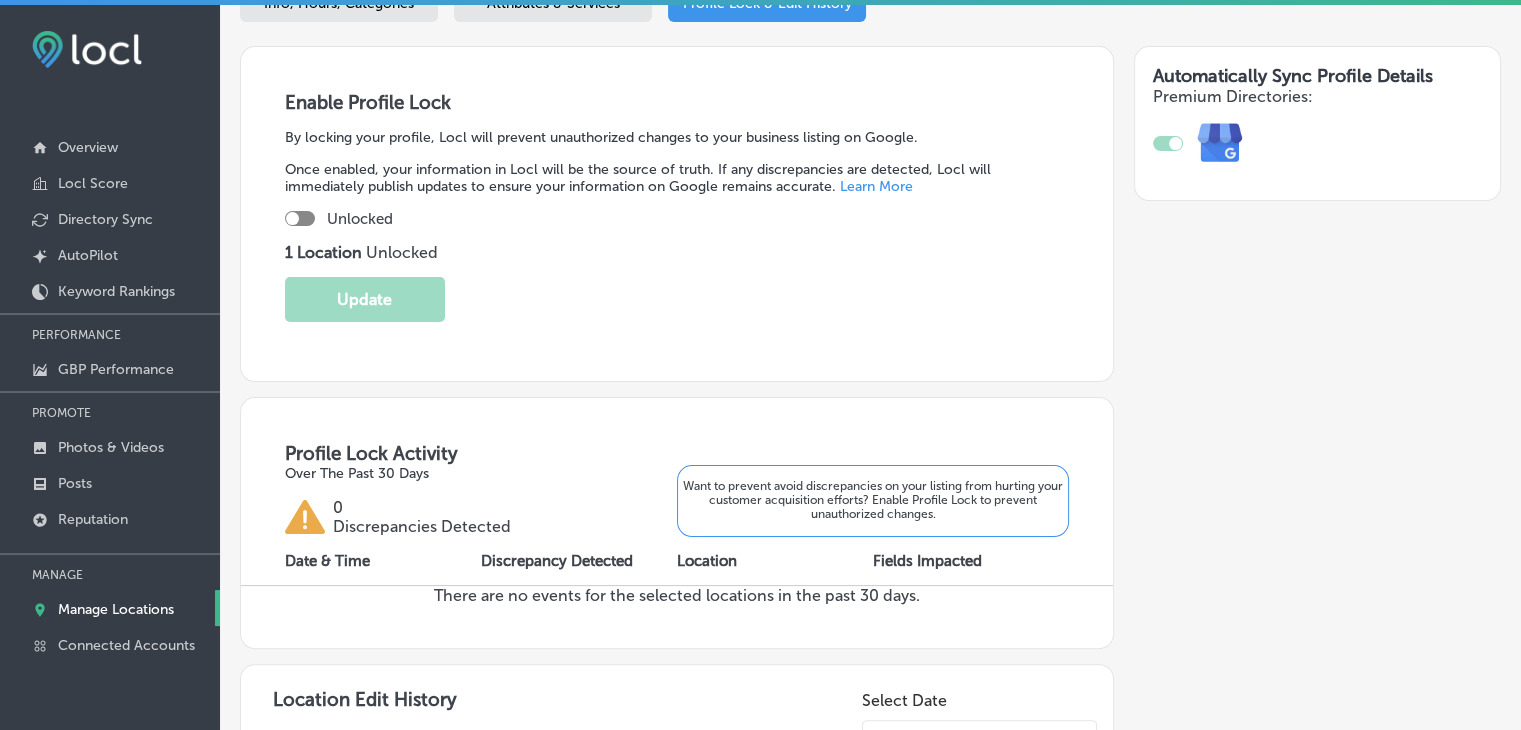 click on "Once enabled, your information in Locl will be the source of truth. If any discrepancies are detected, Locl will immediately publish updates to ensure your information on Google remains accurate.   Learn More" at bounding box center (677, 178) 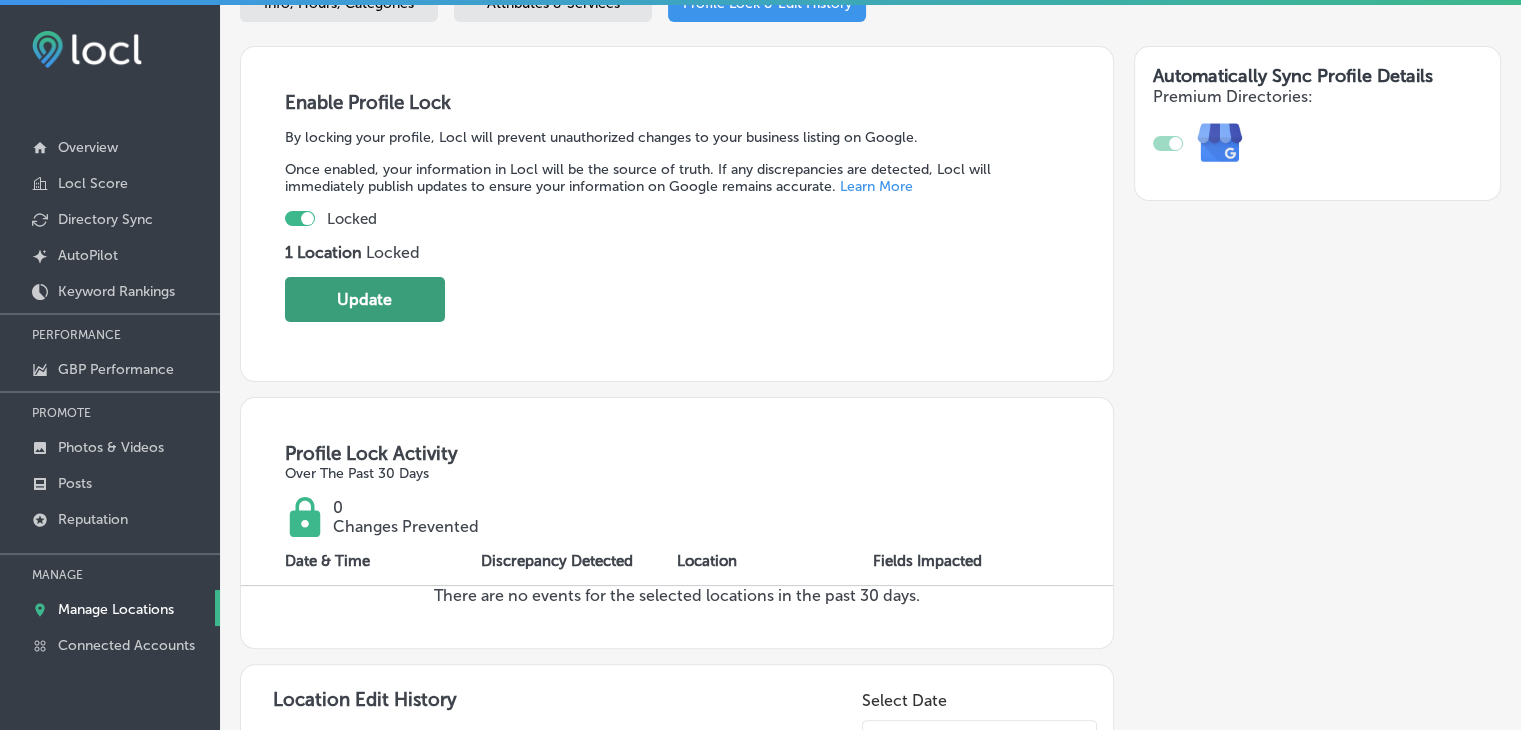 click on "Update" at bounding box center (365, 299) 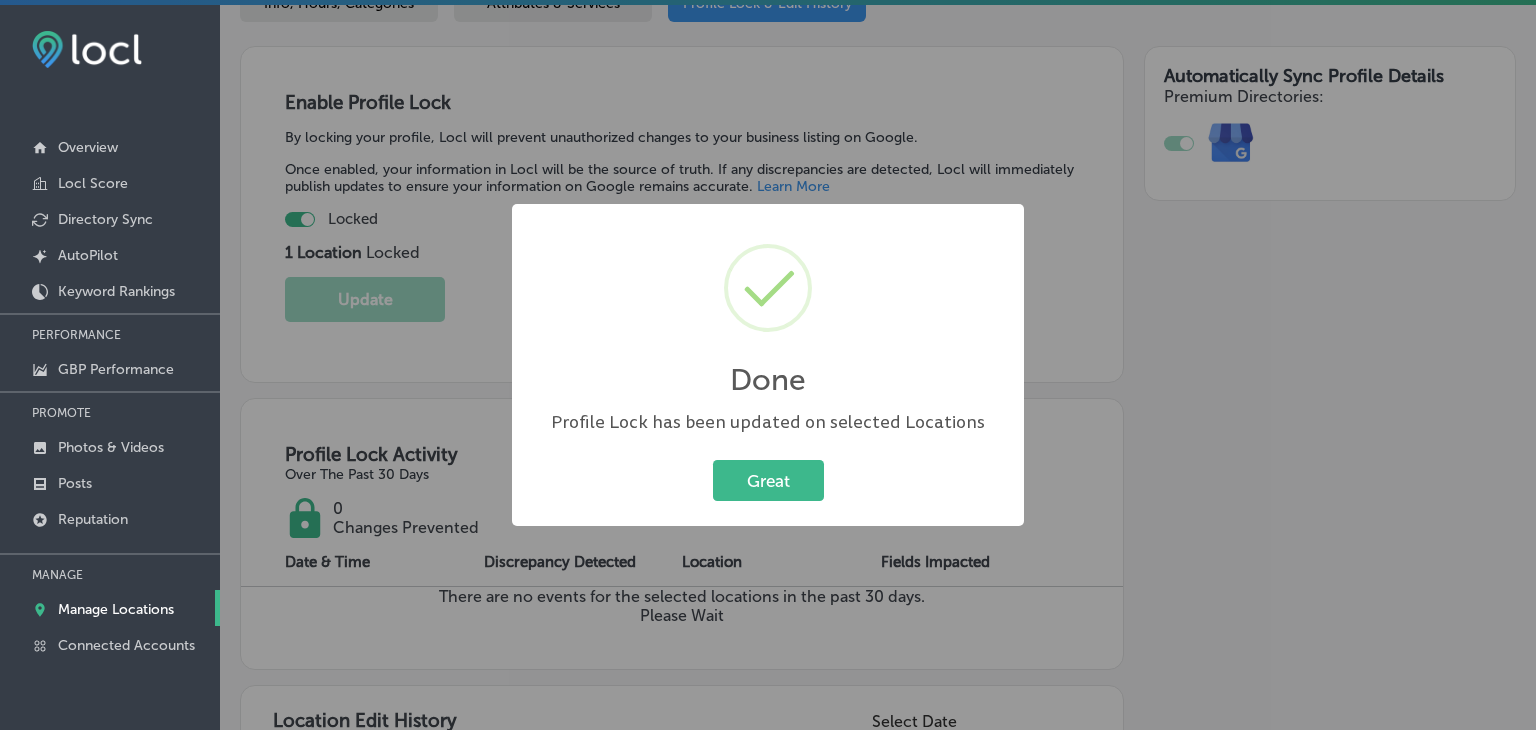 click on "Great Cancel" at bounding box center (768, 481) 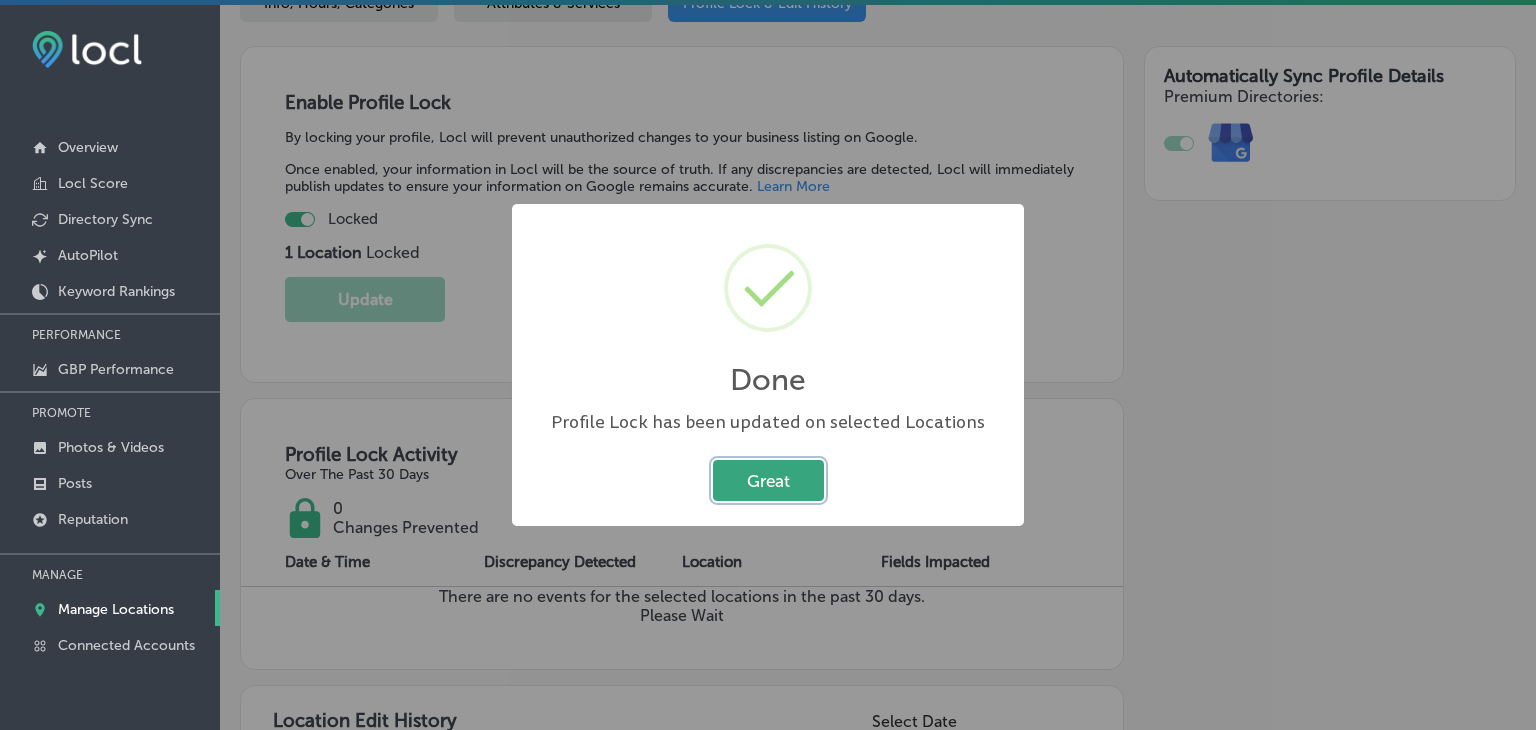 click on "Great" at bounding box center [768, 480] 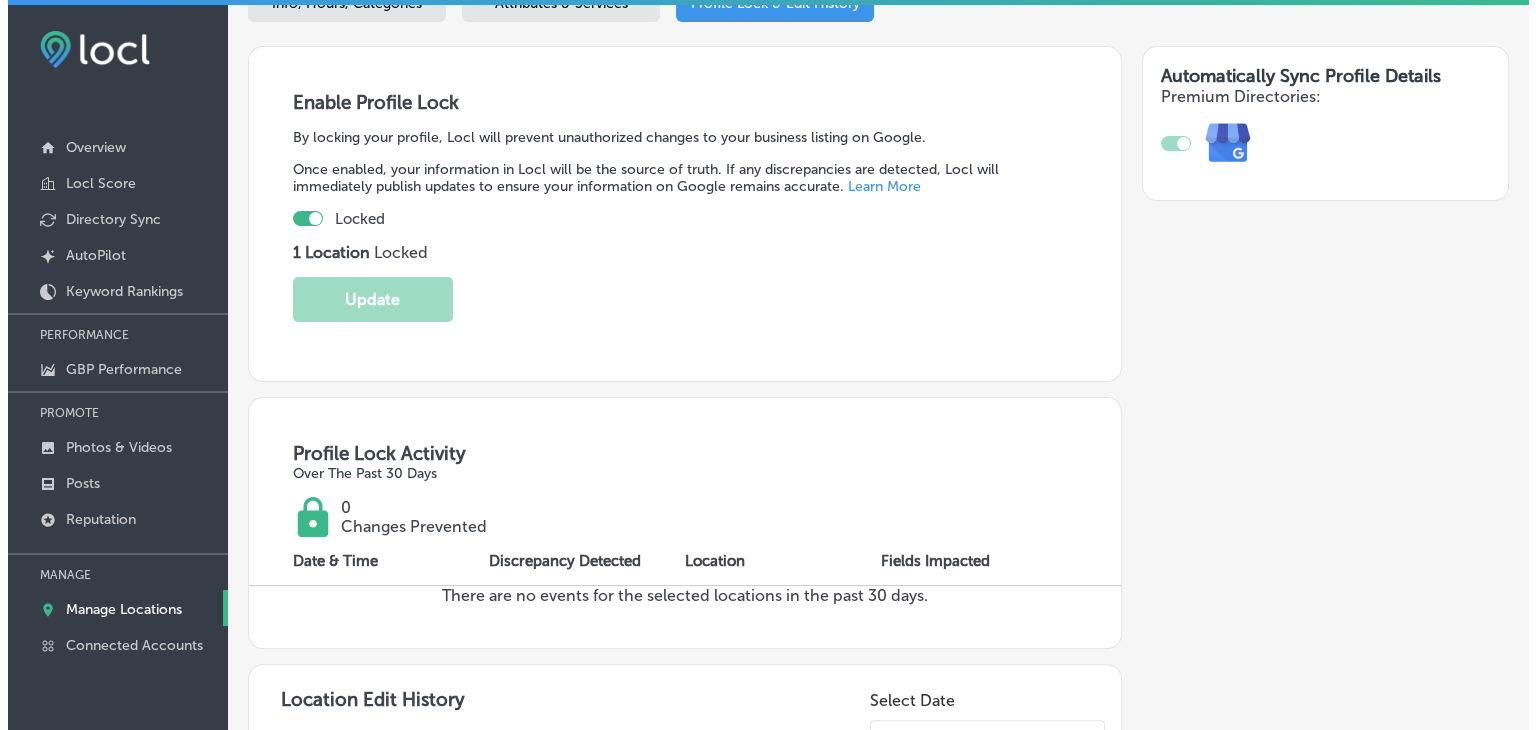 scroll, scrollTop: 0, scrollLeft: 0, axis: both 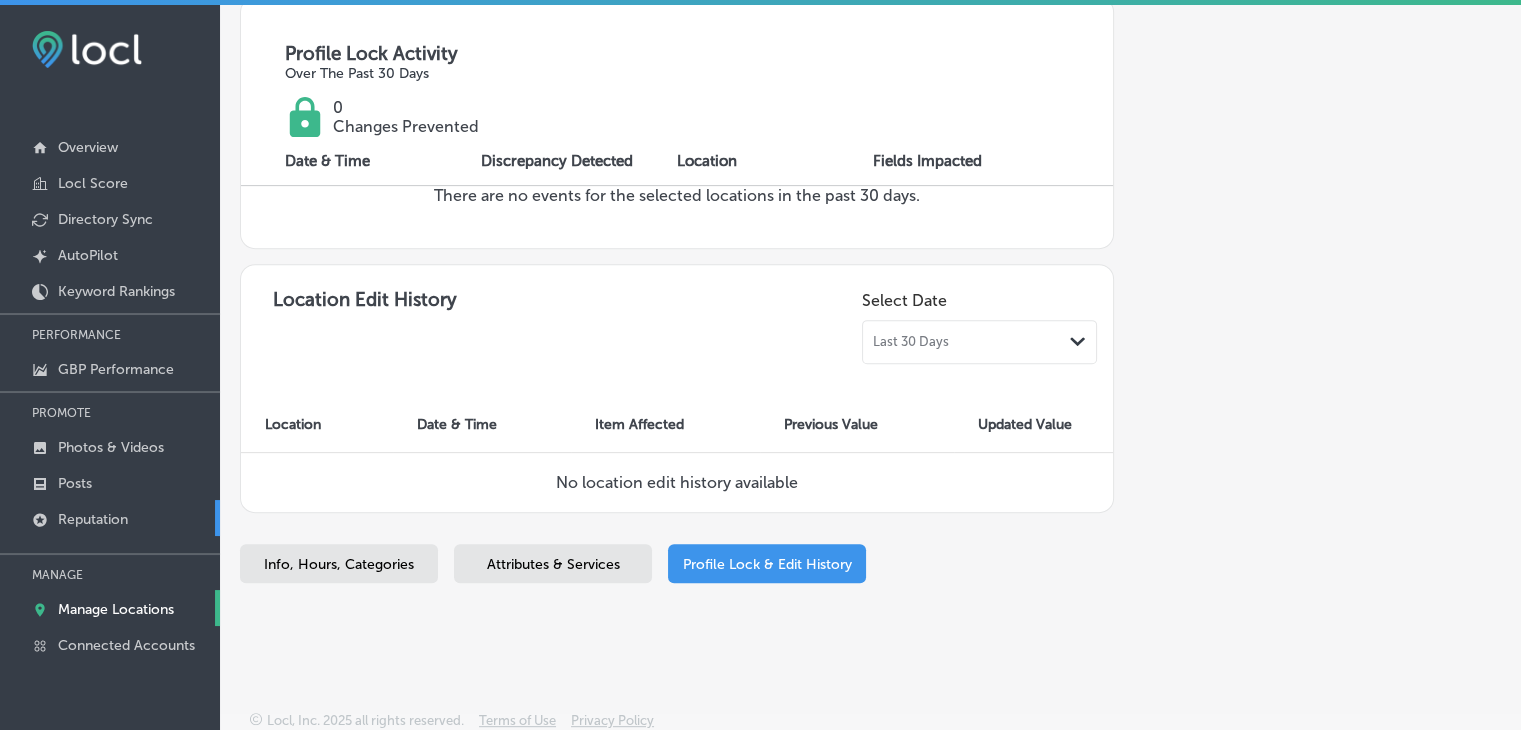 click on "Reputation" at bounding box center [110, 518] 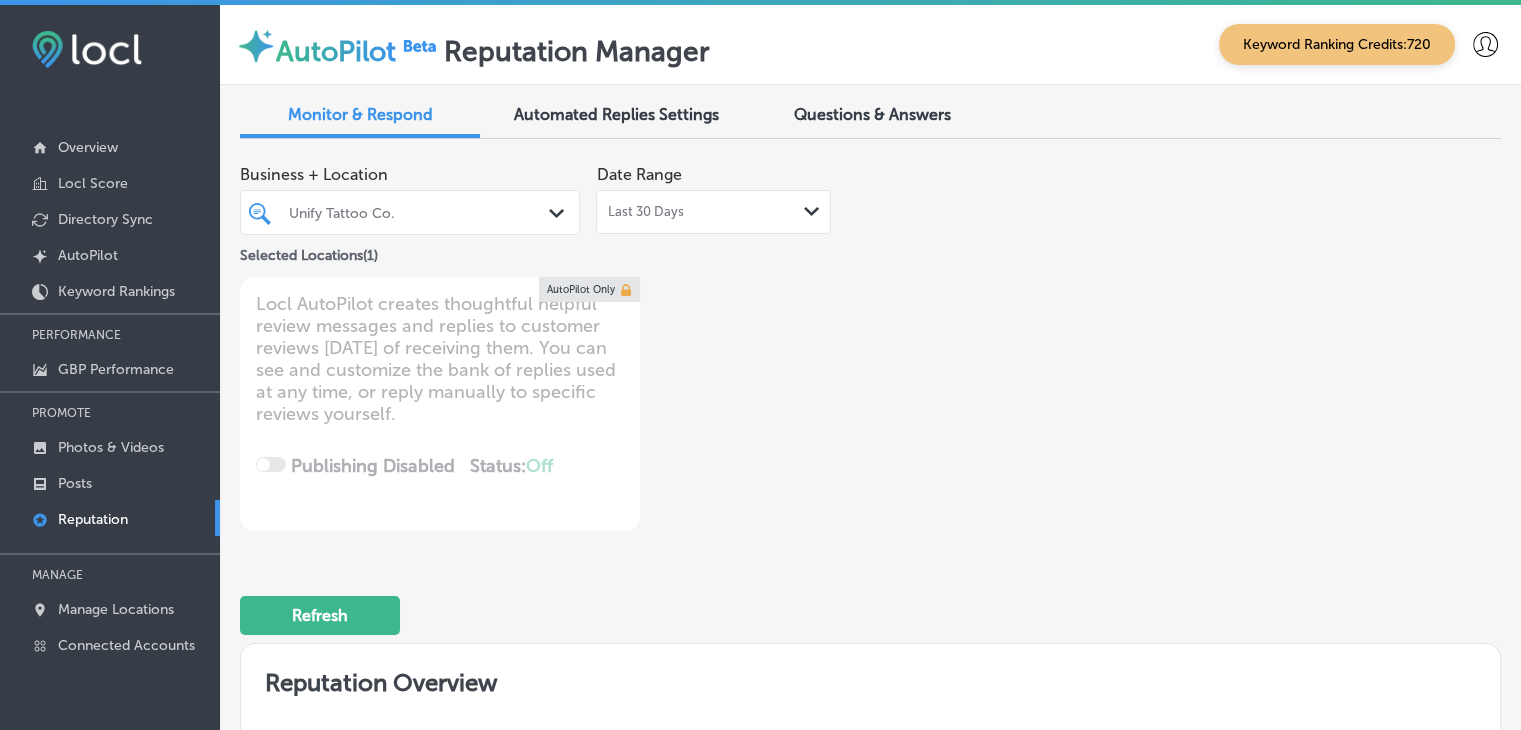 click on "Last 30 Days
Path
Created with Sketch." at bounding box center (713, 212) 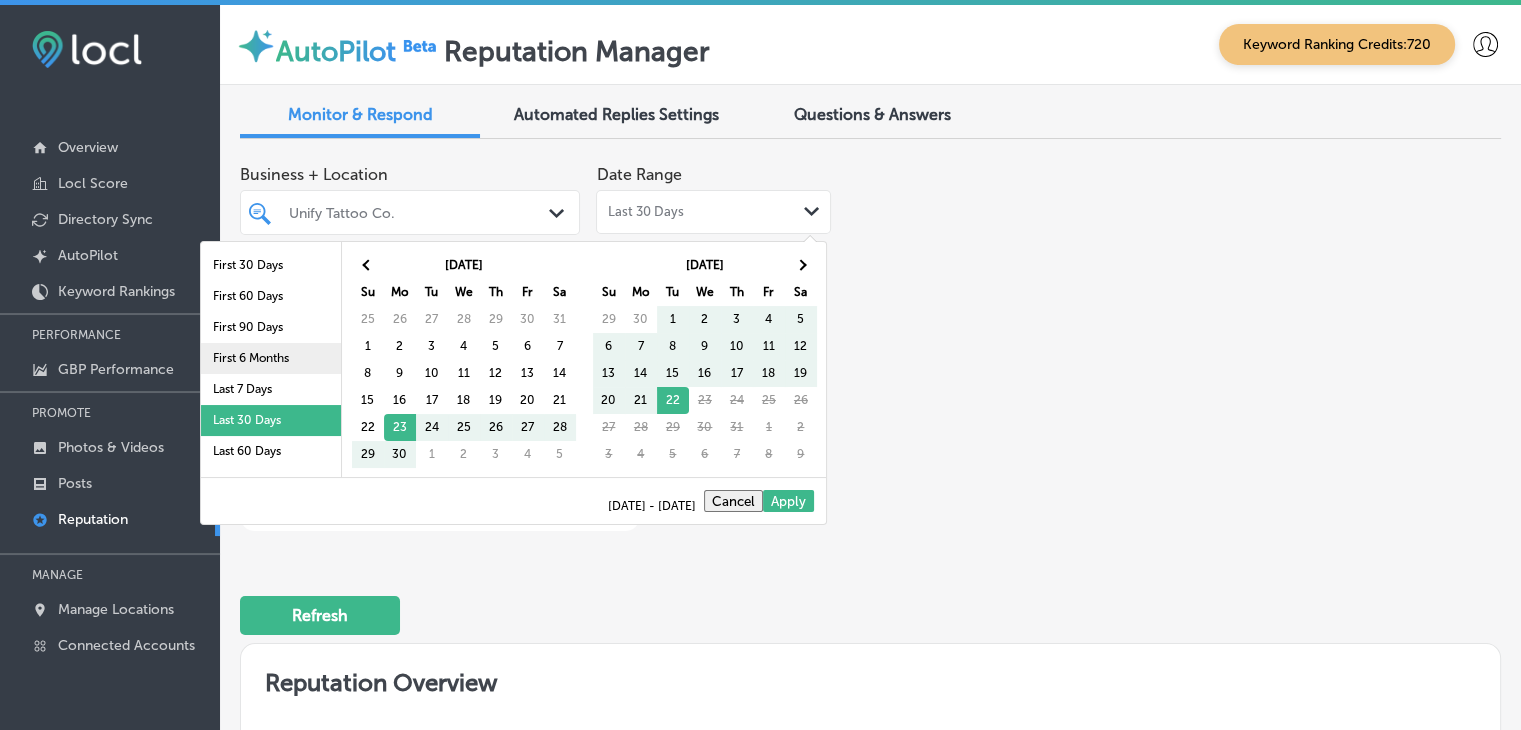 scroll, scrollTop: 100, scrollLeft: 0, axis: vertical 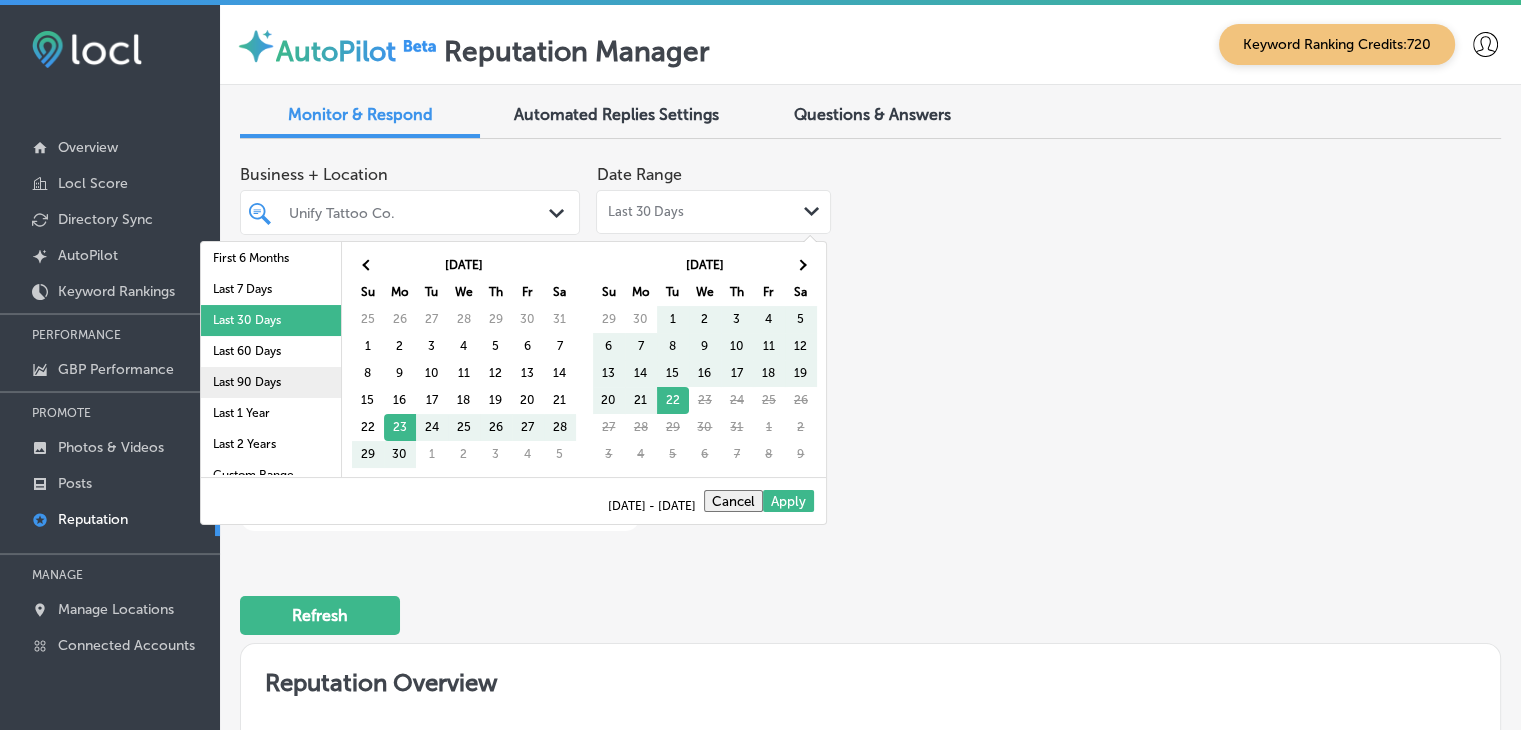 click on "Last 90 Days" at bounding box center [271, 382] 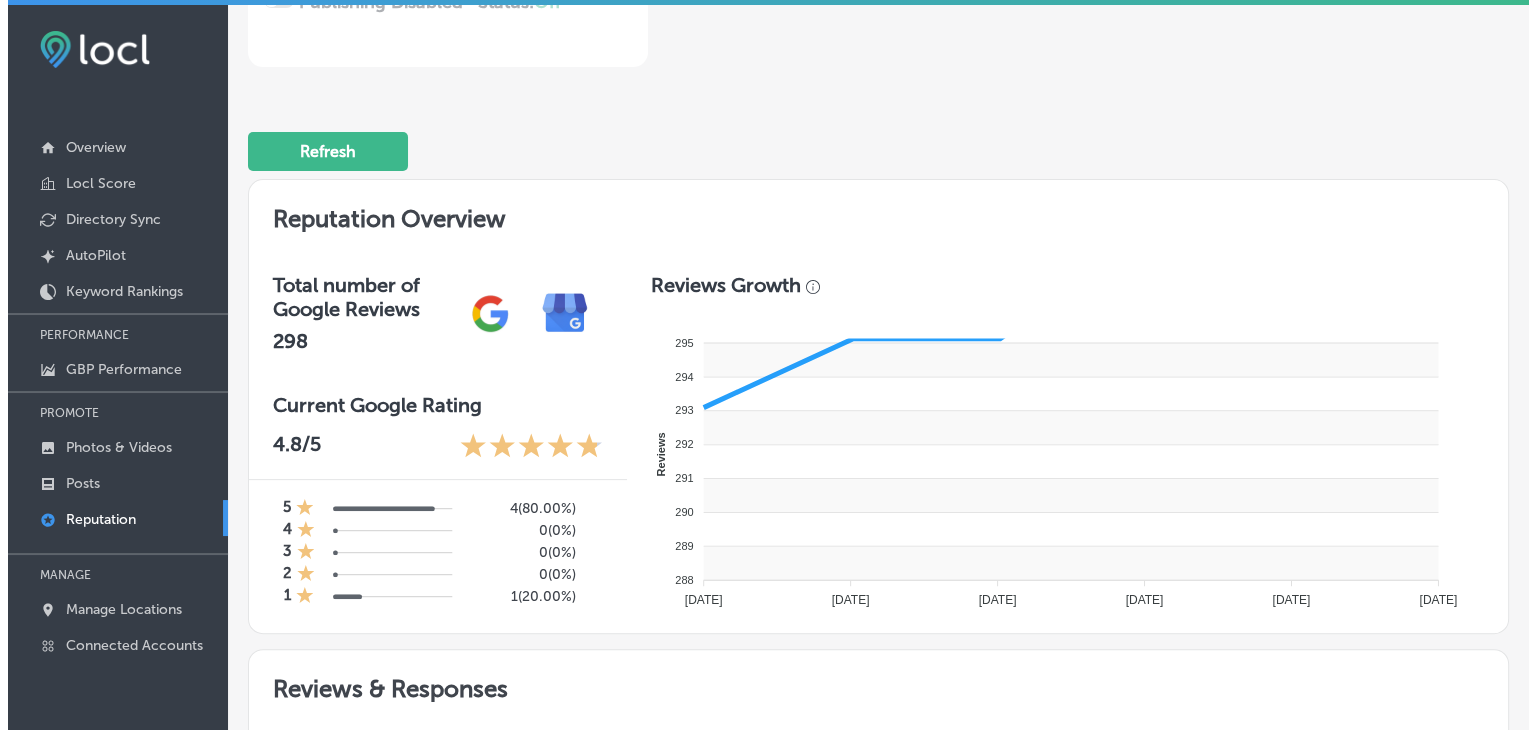 scroll, scrollTop: 500, scrollLeft: 0, axis: vertical 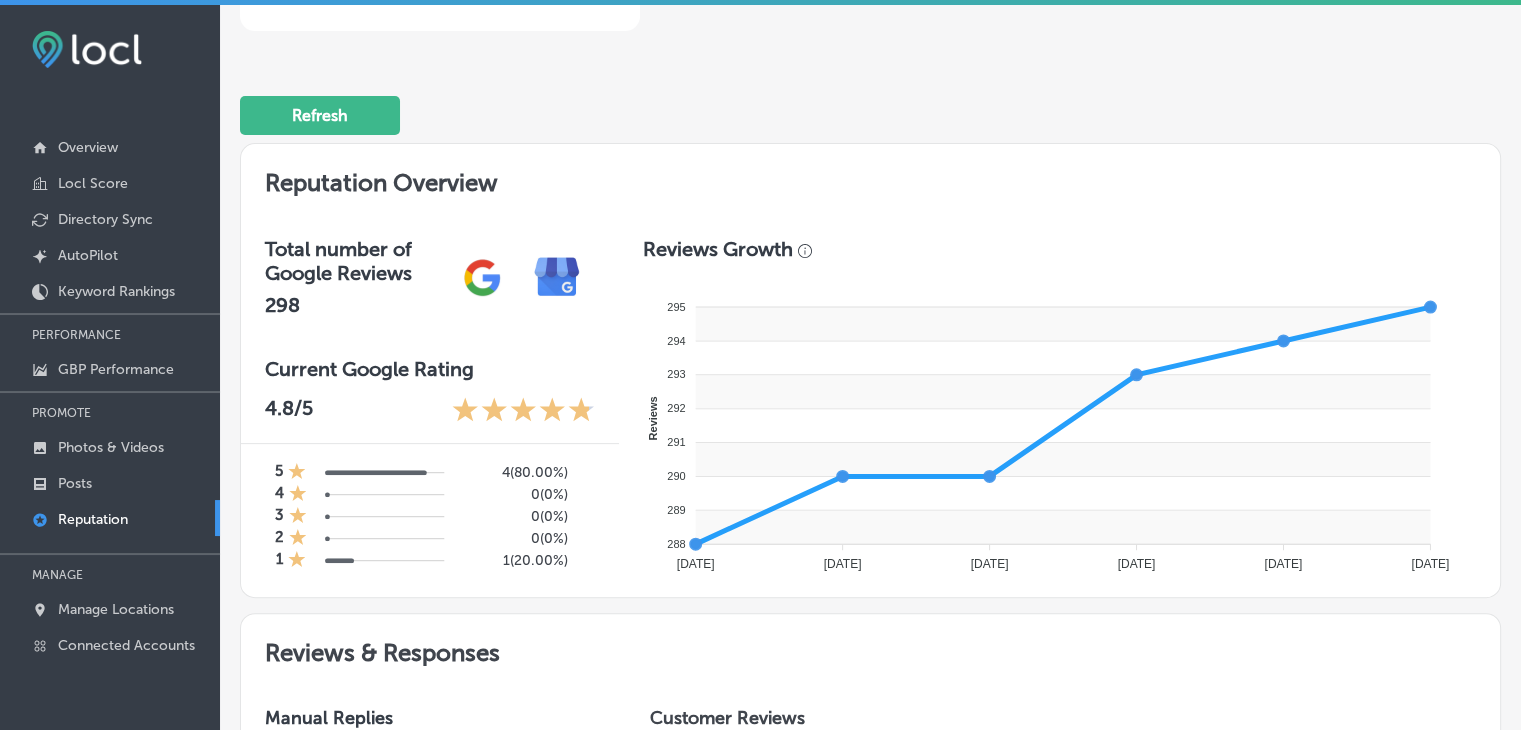 type on "x" 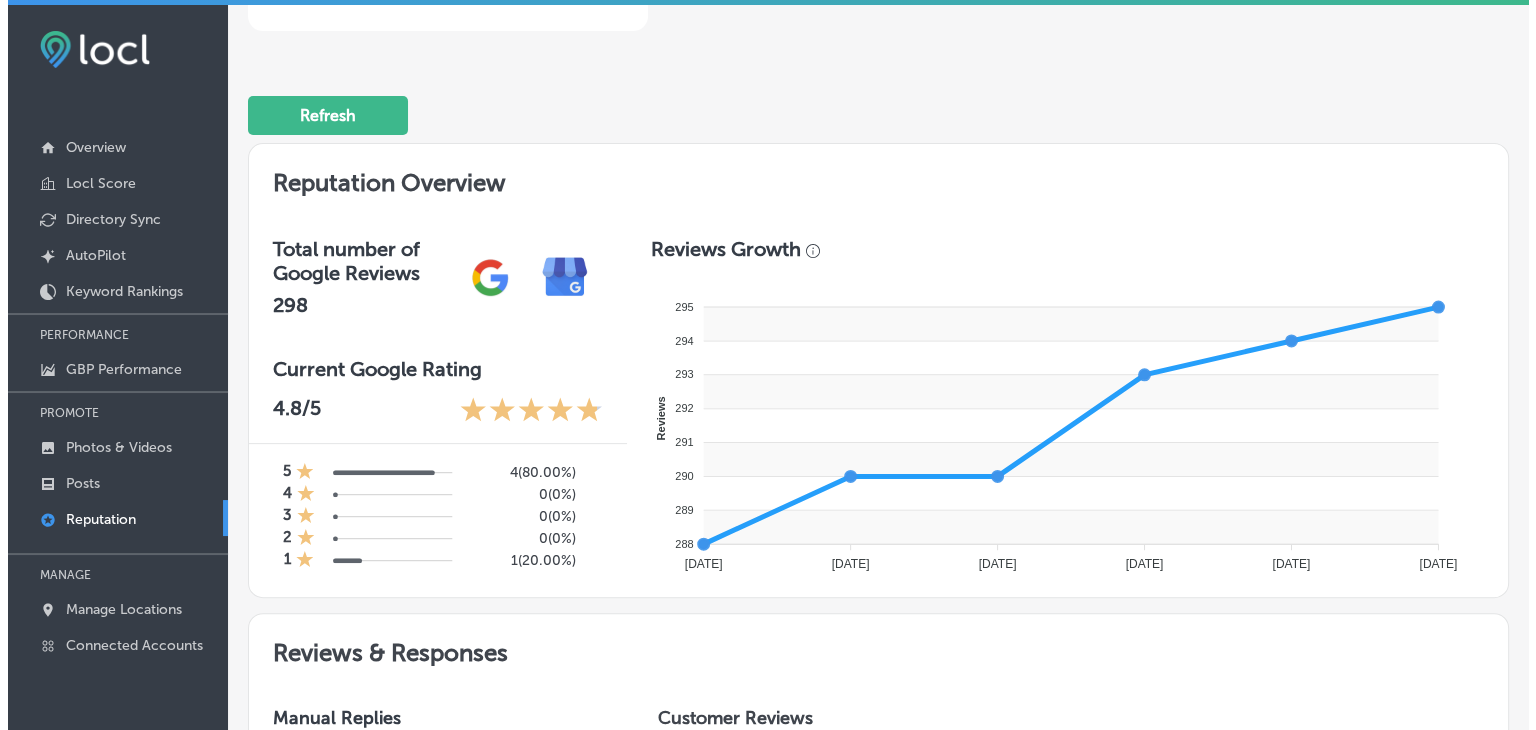 scroll, scrollTop: 0, scrollLeft: 0, axis: both 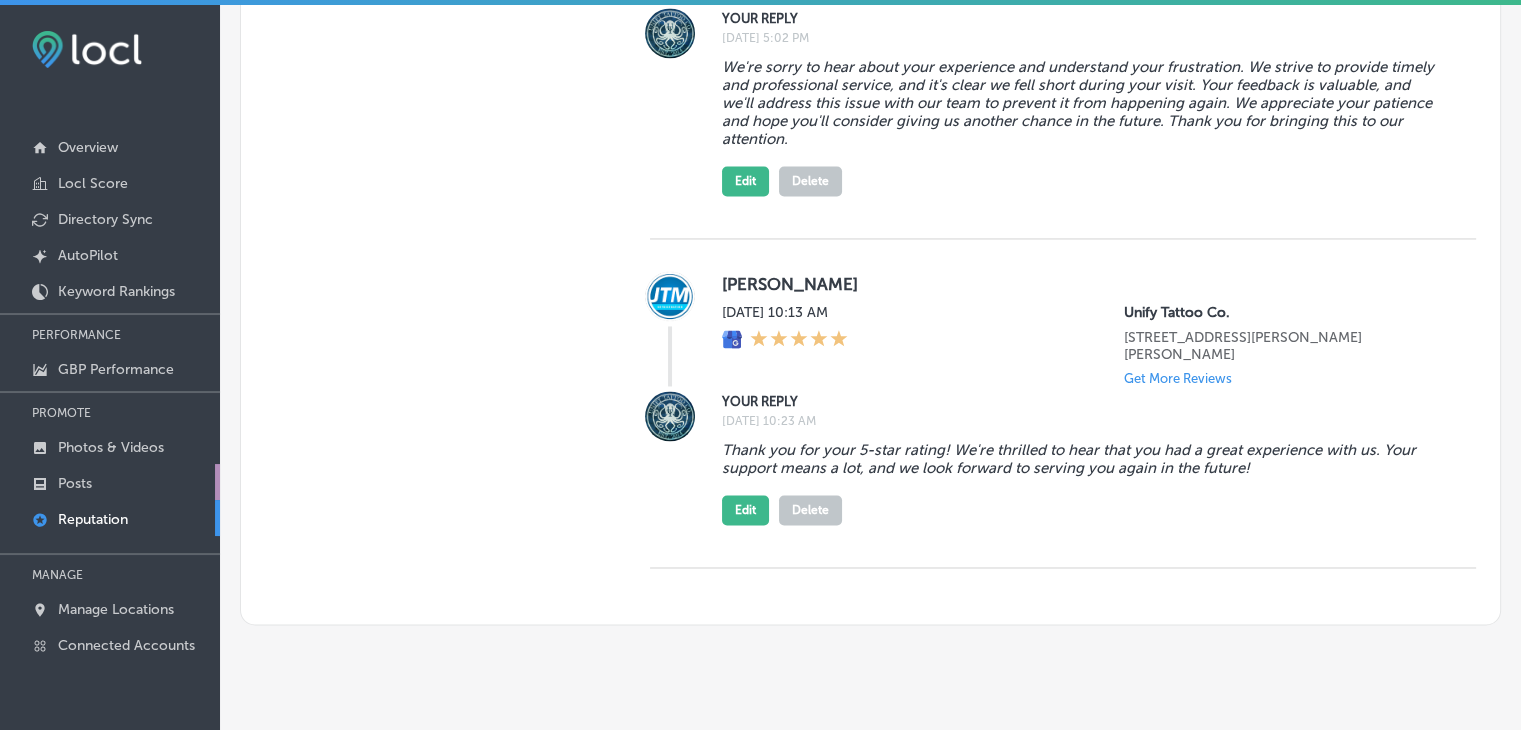 click on "Posts" at bounding box center (110, 482) 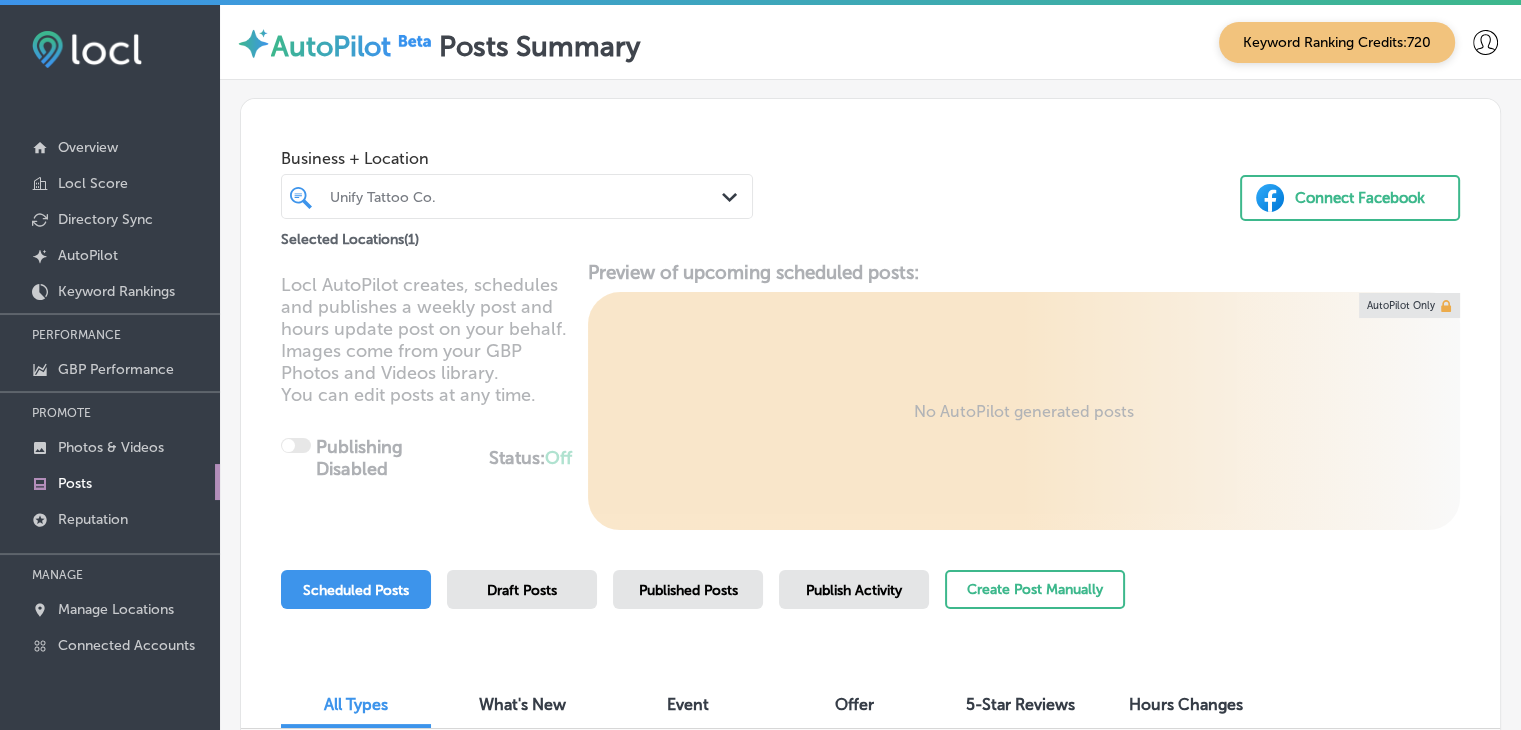 click on "Scheduled Posts Draft Posts Published Posts Publish Activity" at bounding box center [605, 589] 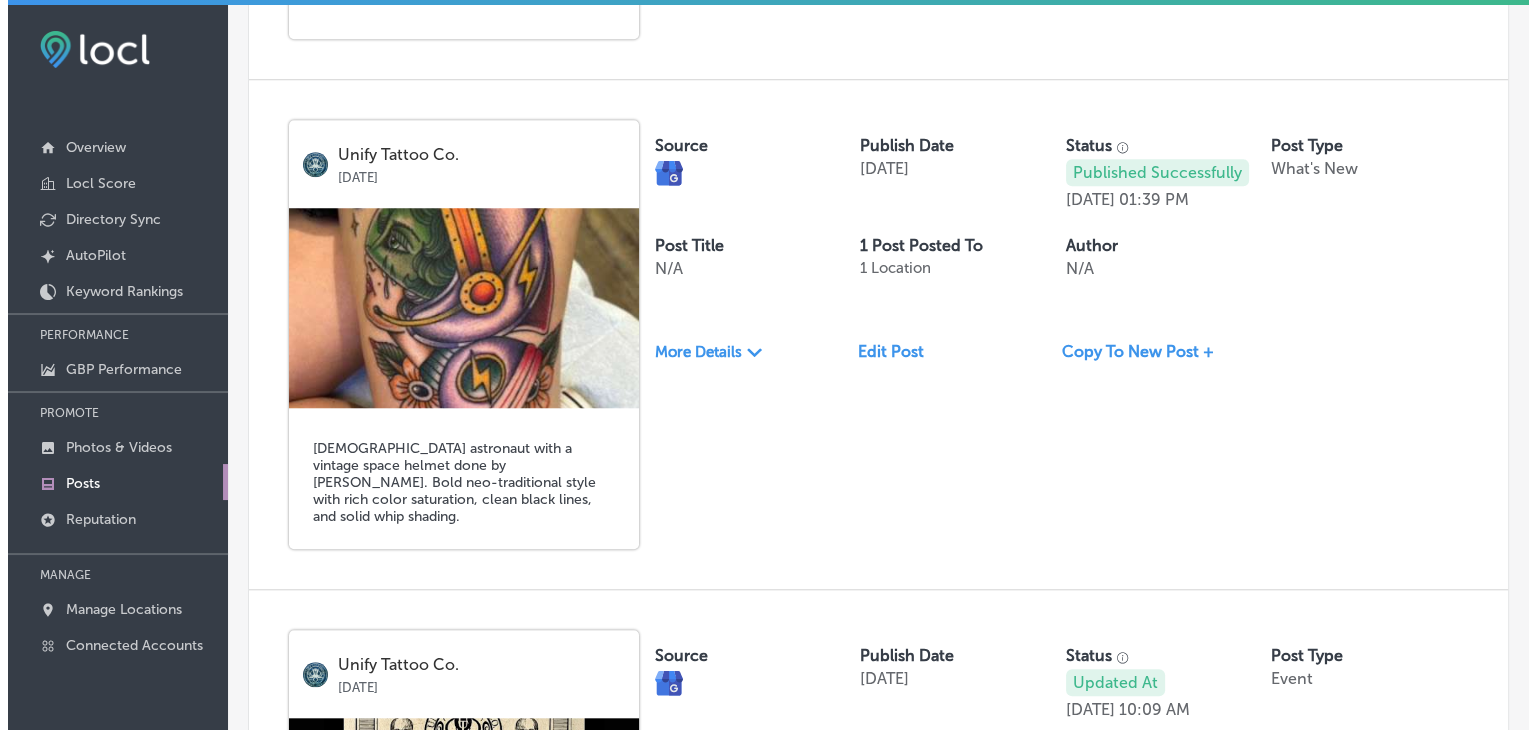 scroll, scrollTop: 0, scrollLeft: 0, axis: both 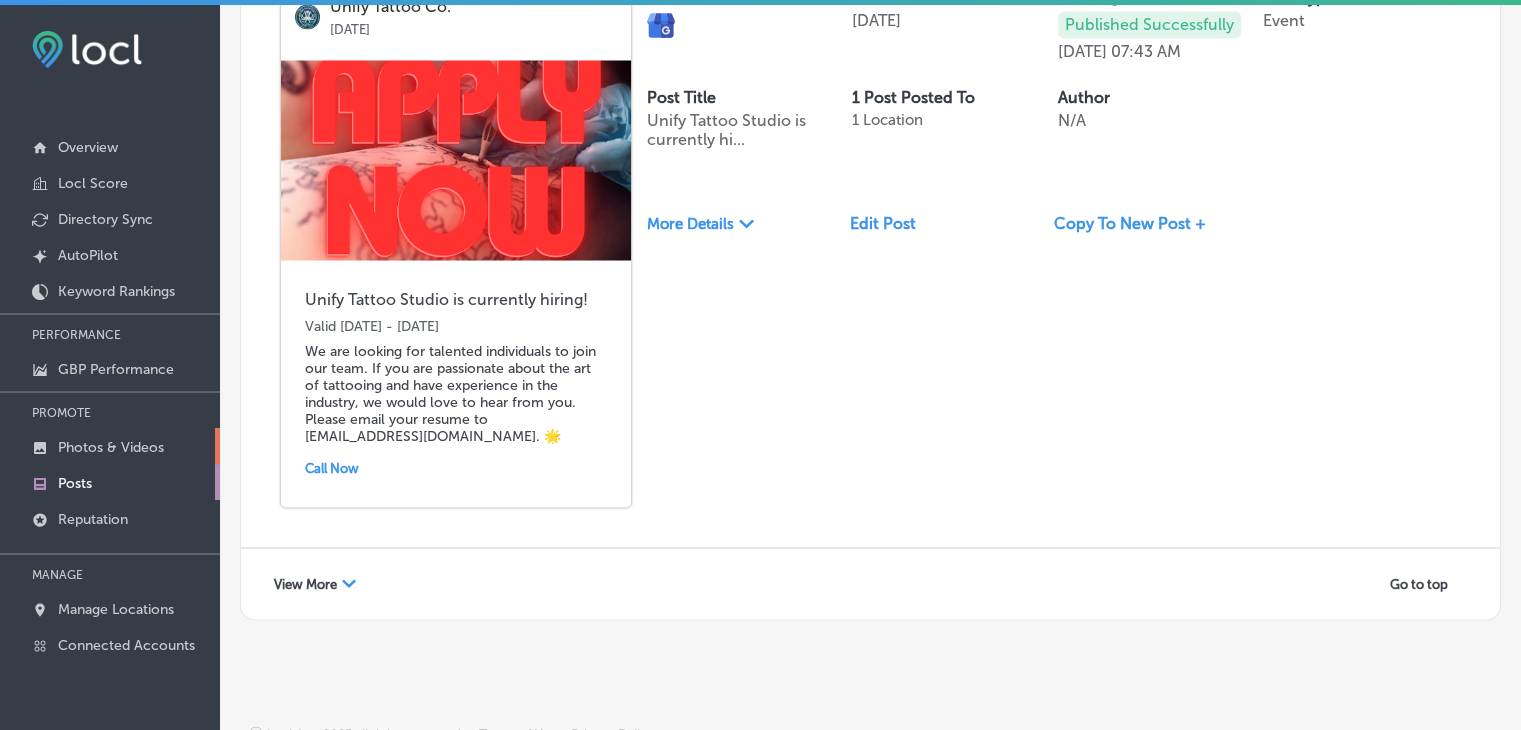 click on "Photos & Videos" at bounding box center [111, 447] 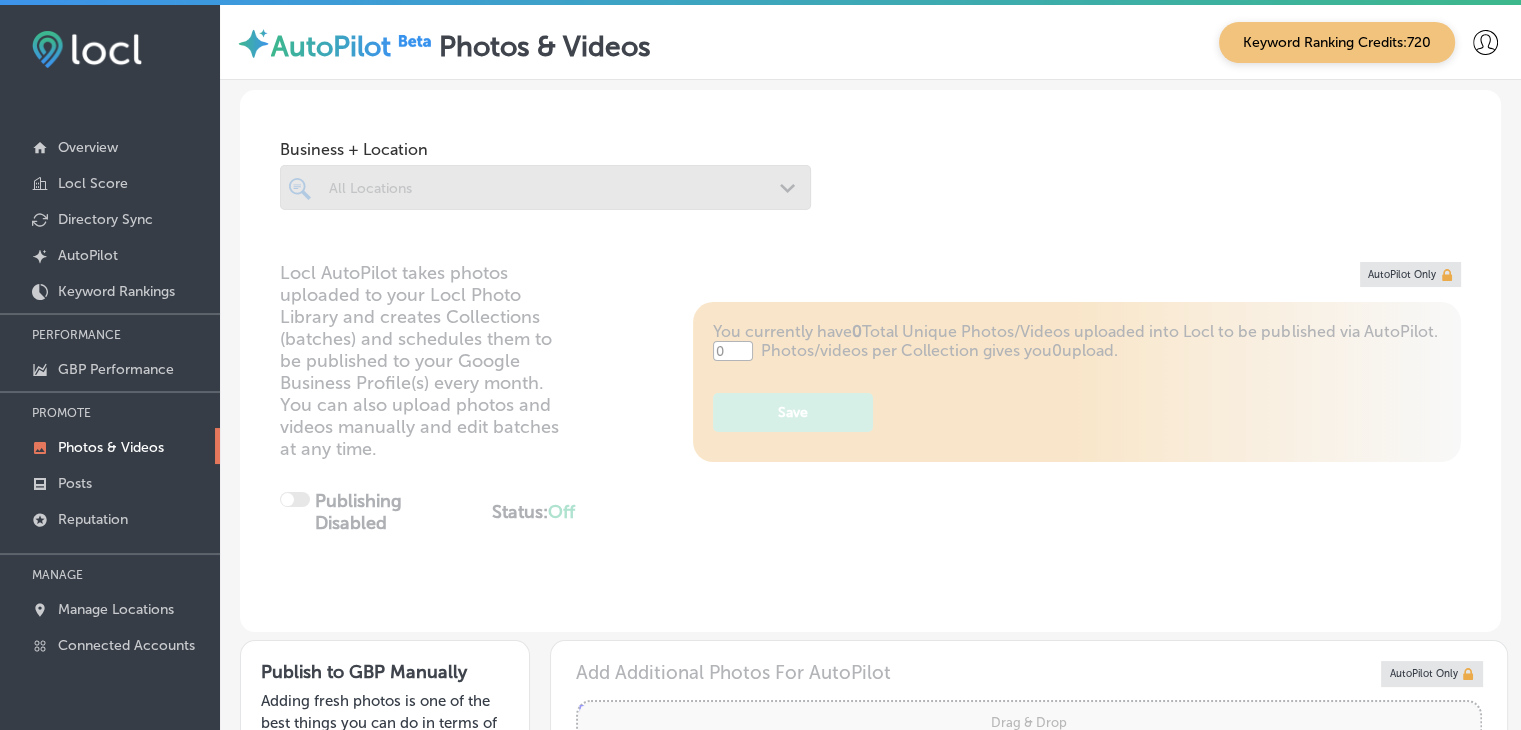 type on "5" 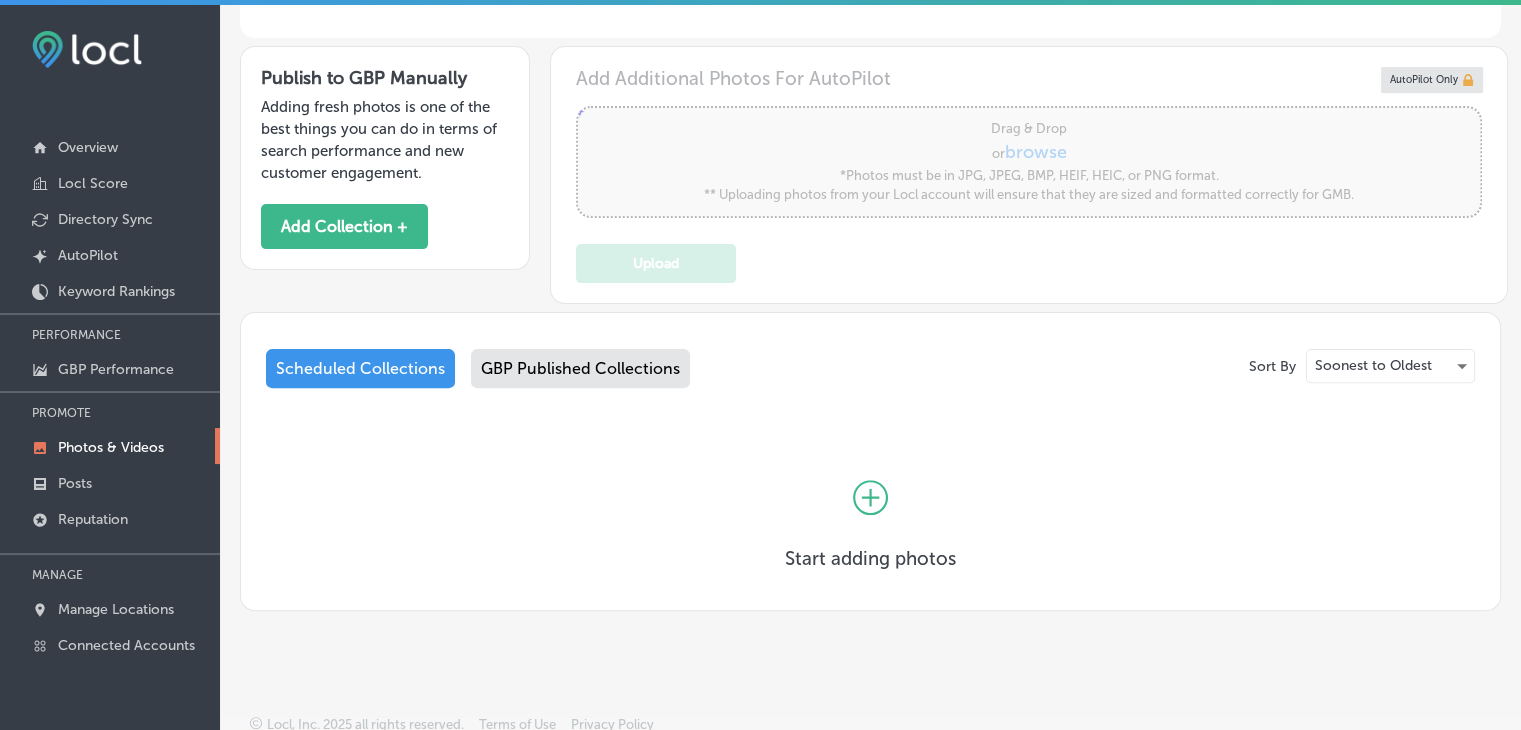 click on "GBP Published Collections" at bounding box center (580, 368) 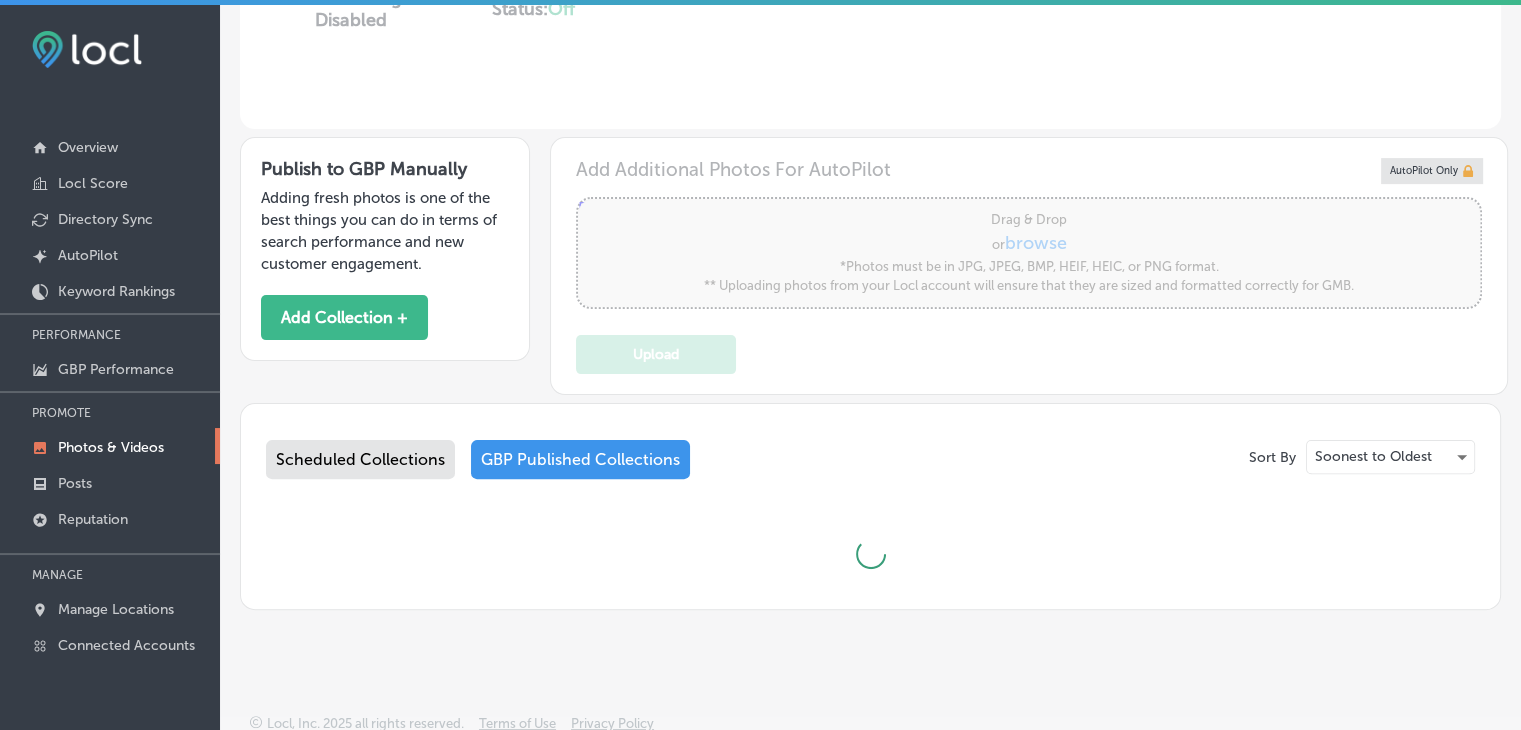 scroll, scrollTop: 594, scrollLeft: 0, axis: vertical 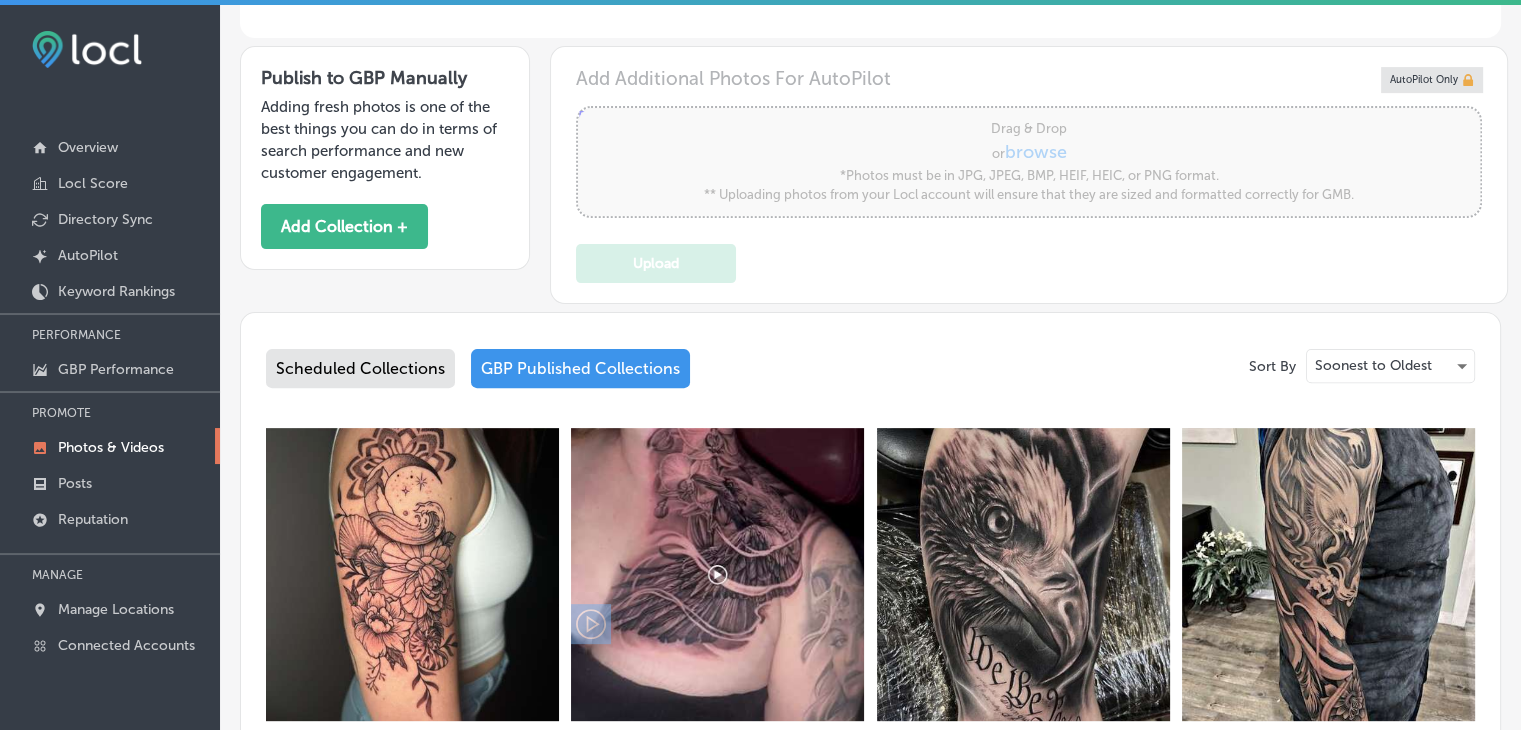 click on "Sort By Soonest to Oldest Scheduled Collections GBP Published Collections 17   images Jul 17, 2025 GMB Upload 07/17/25 Unify Tattoo Co.   Status: Published Delete Collection 11   videos Jul 12, 2025 GMB Upload 07/12/25 Unify Tattoo Co.   Status: Published Delete Collection 2   images May 24, 2023 GMB Upload 05/24/23 Unify Tattoo Co.   Status: Published Delete Collection 7   images Dec 06, 2021 GMB Upload 12/06/21 Unify Tattoo Co.   Status: Published Delete Collection 5   images Nov 04, 2020 GMB Upload 11/04/20 Unify Tattoo Co.   Status: Published Delete Collection" at bounding box center (870, 828) 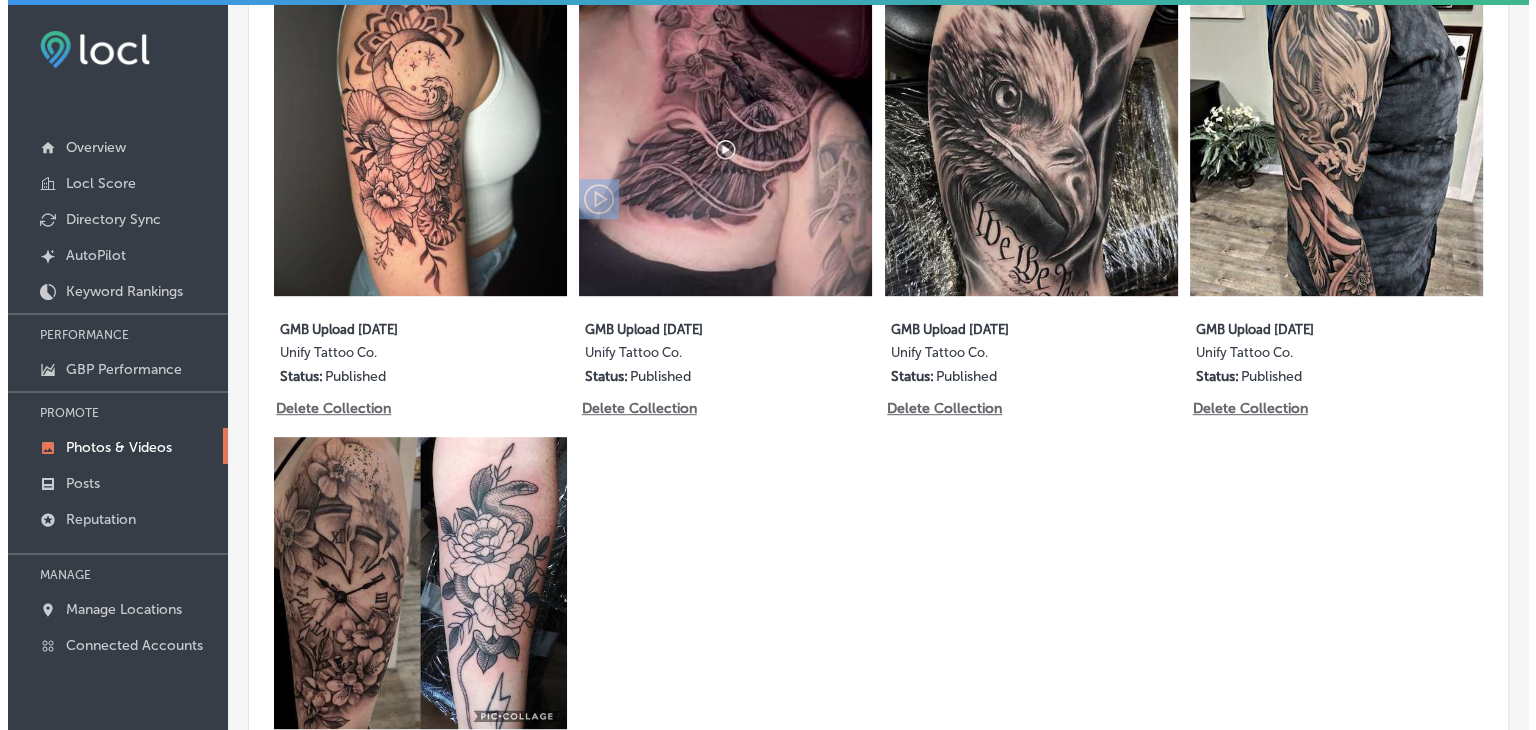 scroll, scrollTop: 0, scrollLeft: 0, axis: both 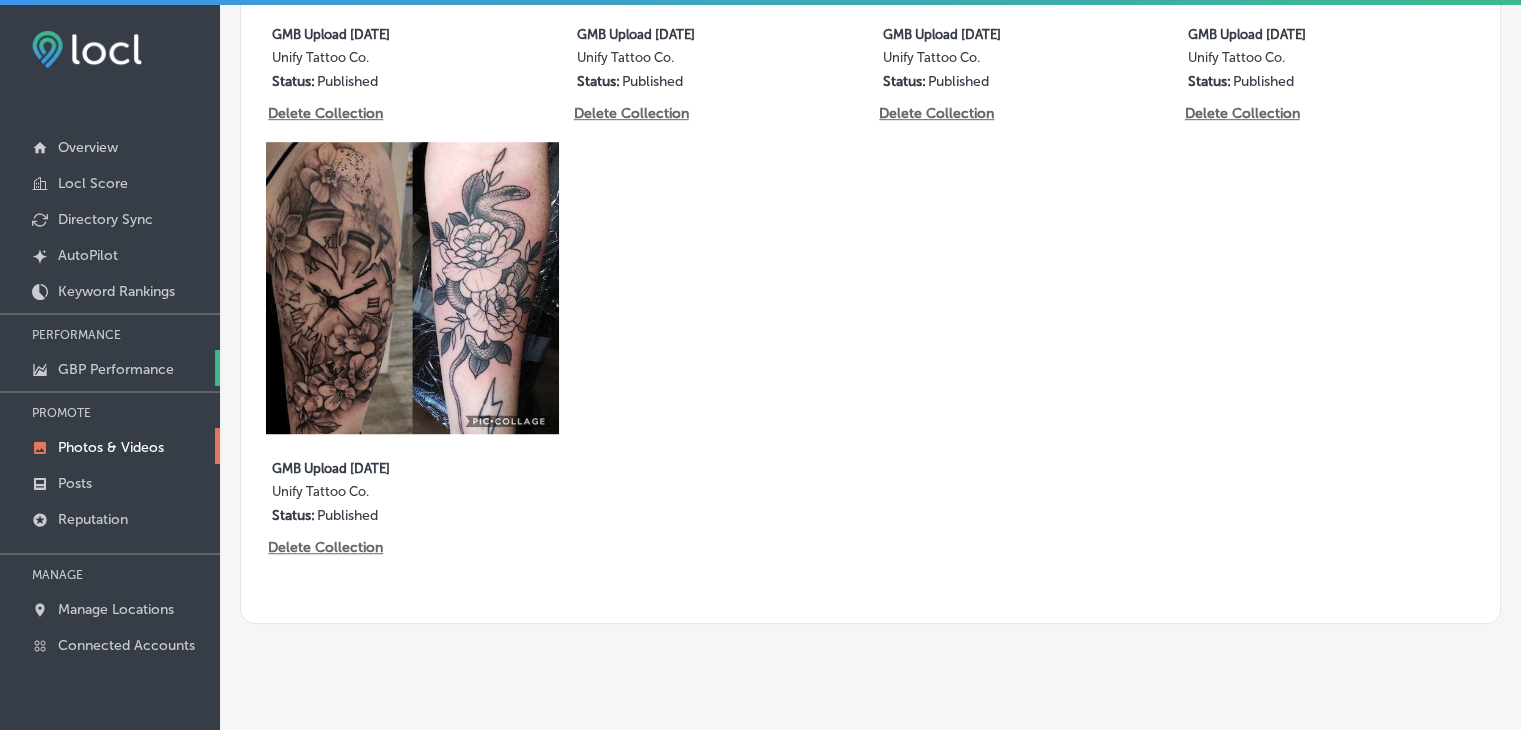 click on "GBP Performance" at bounding box center [116, 369] 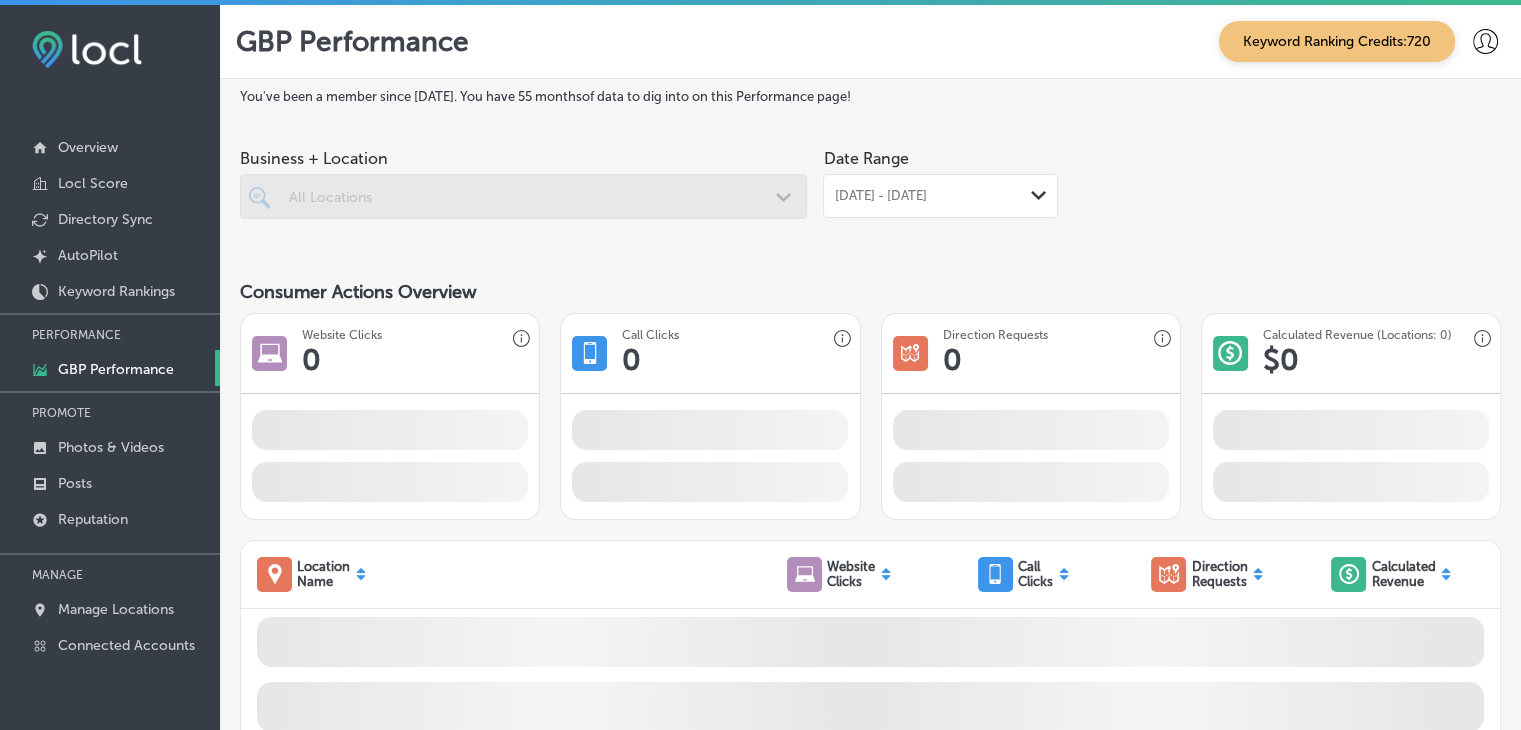 click on "Jun 01, 2025 - Jun 30, 2025" at bounding box center (880, 196) 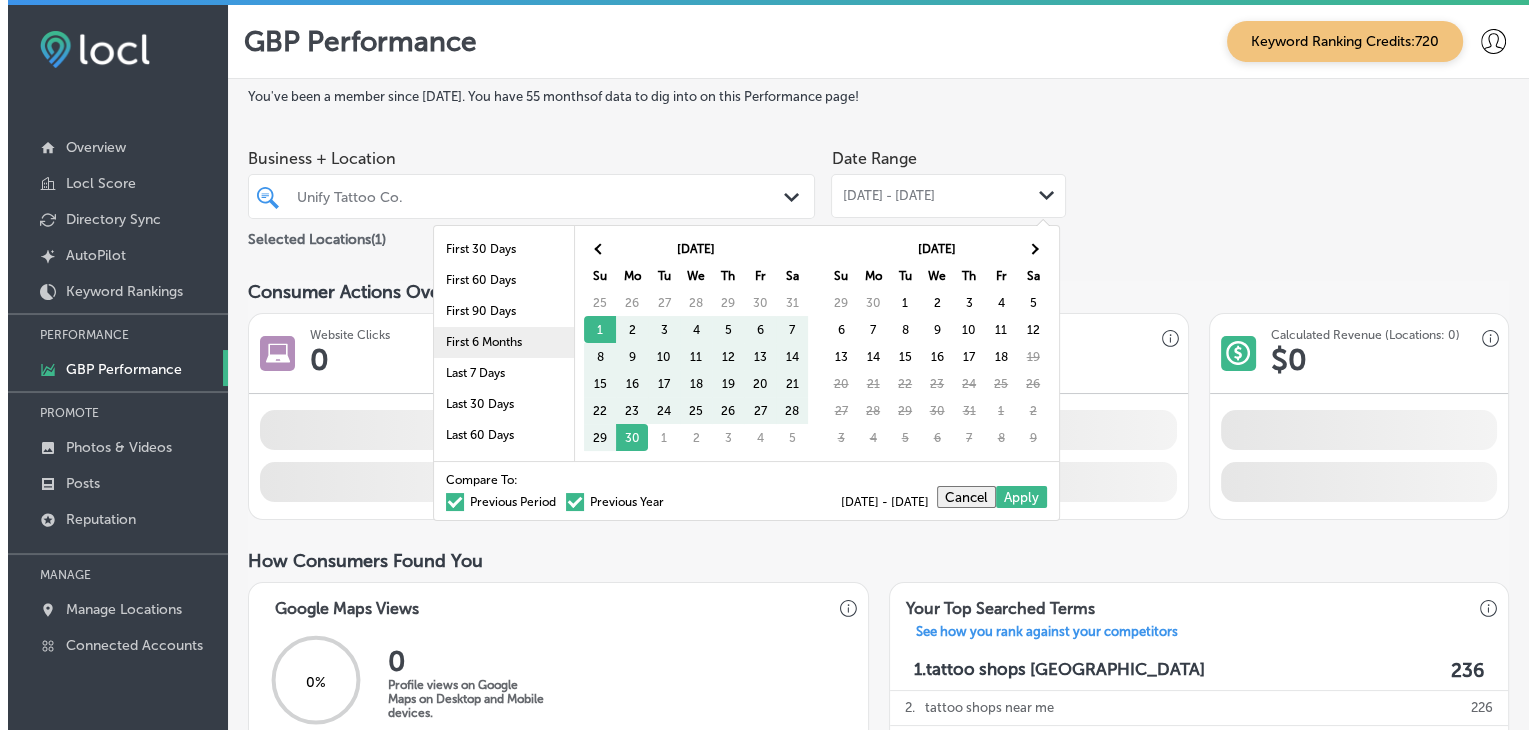 scroll, scrollTop: 116, scrollLeft: 0, axis: vertical 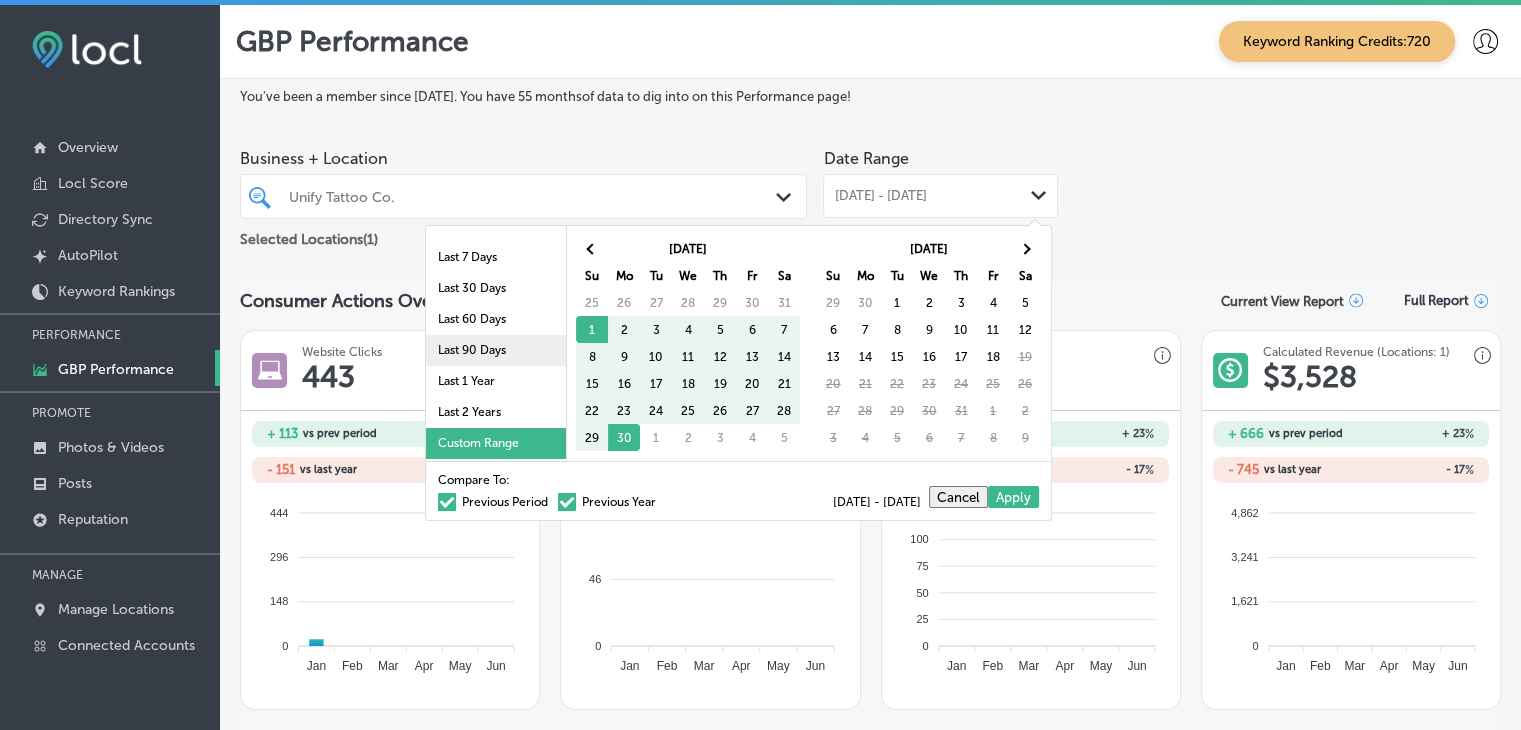 click on "Last 90 Days" at bounding box center (496, 350) 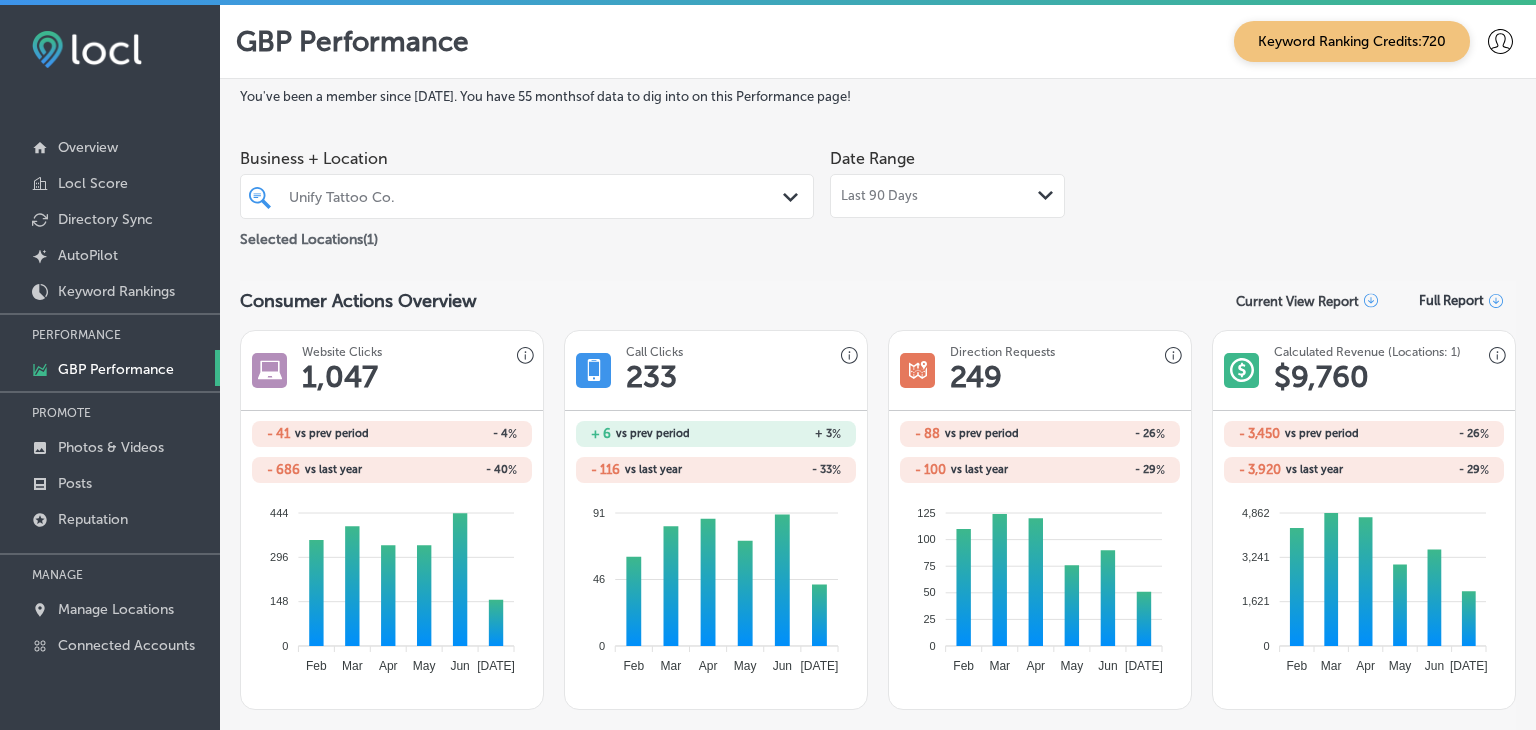 scroll, scrollTop: 0, scrollLeft: 0, axis: both 